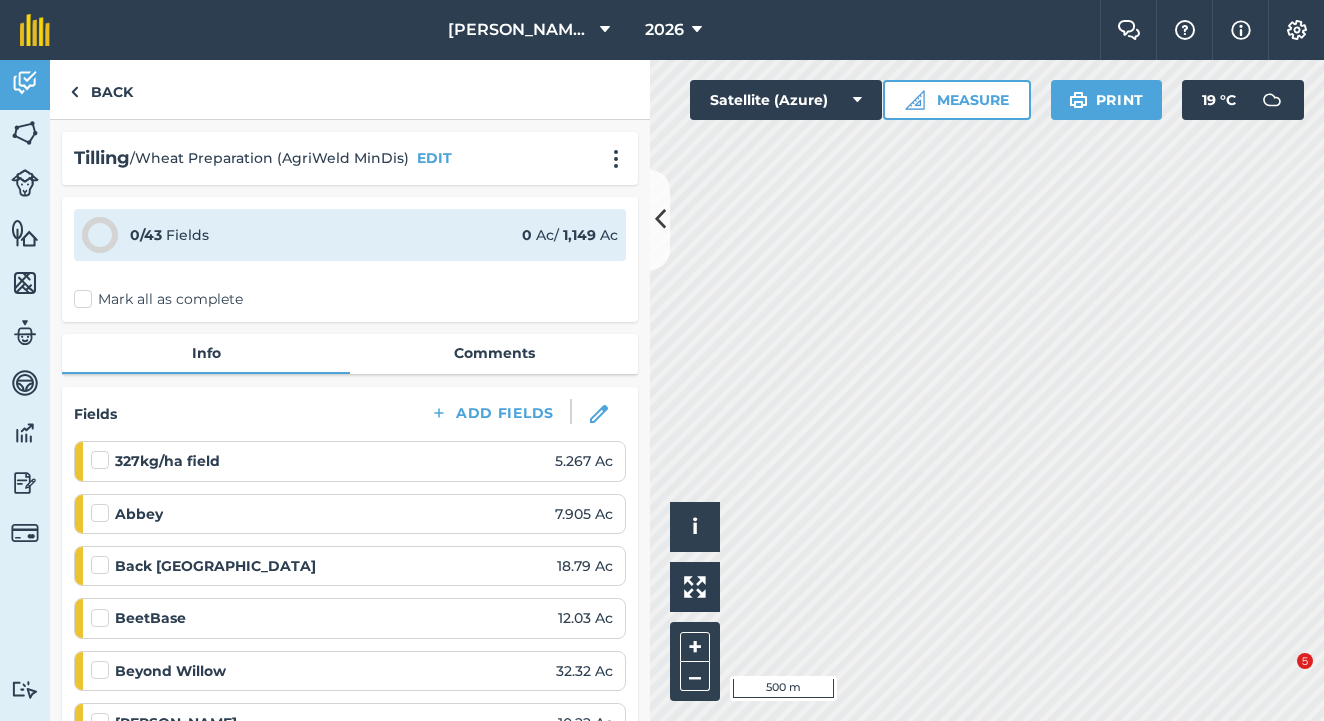 scroll, scrollTop: 0, scrollLeft: 0, axis: both 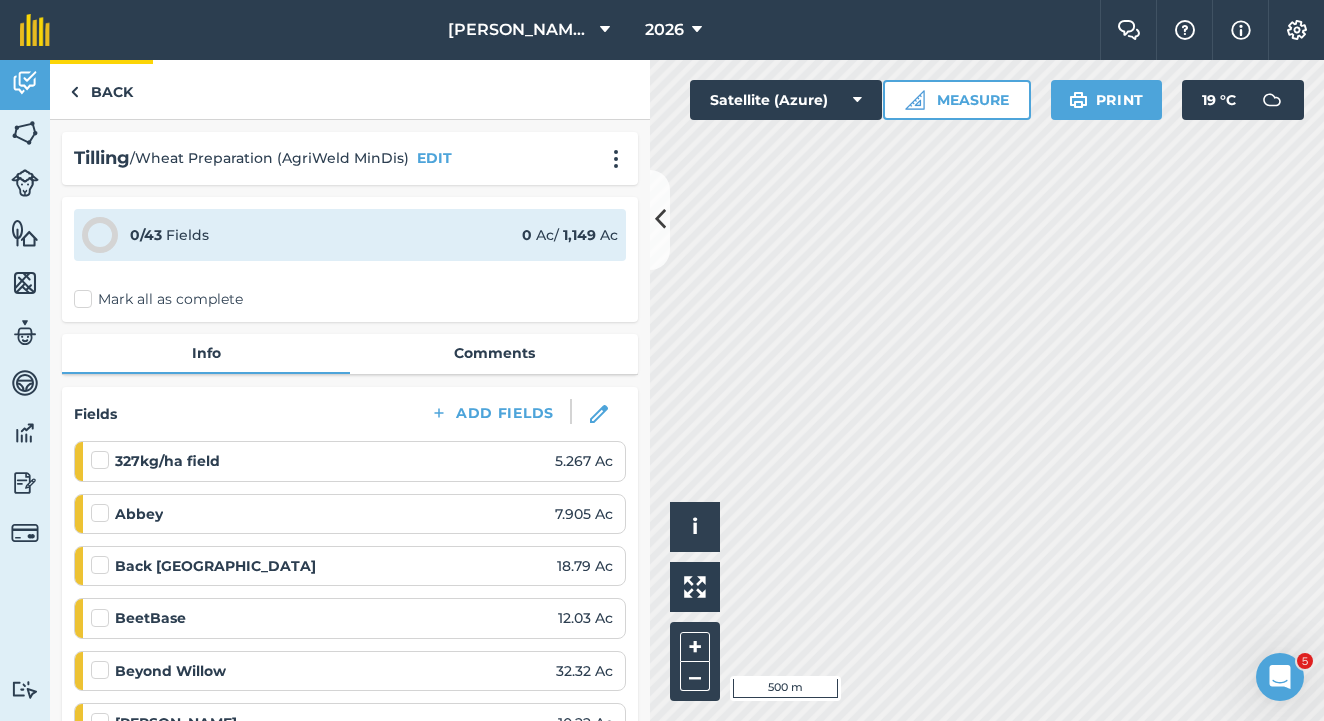 click at bounding box center [74, 92] 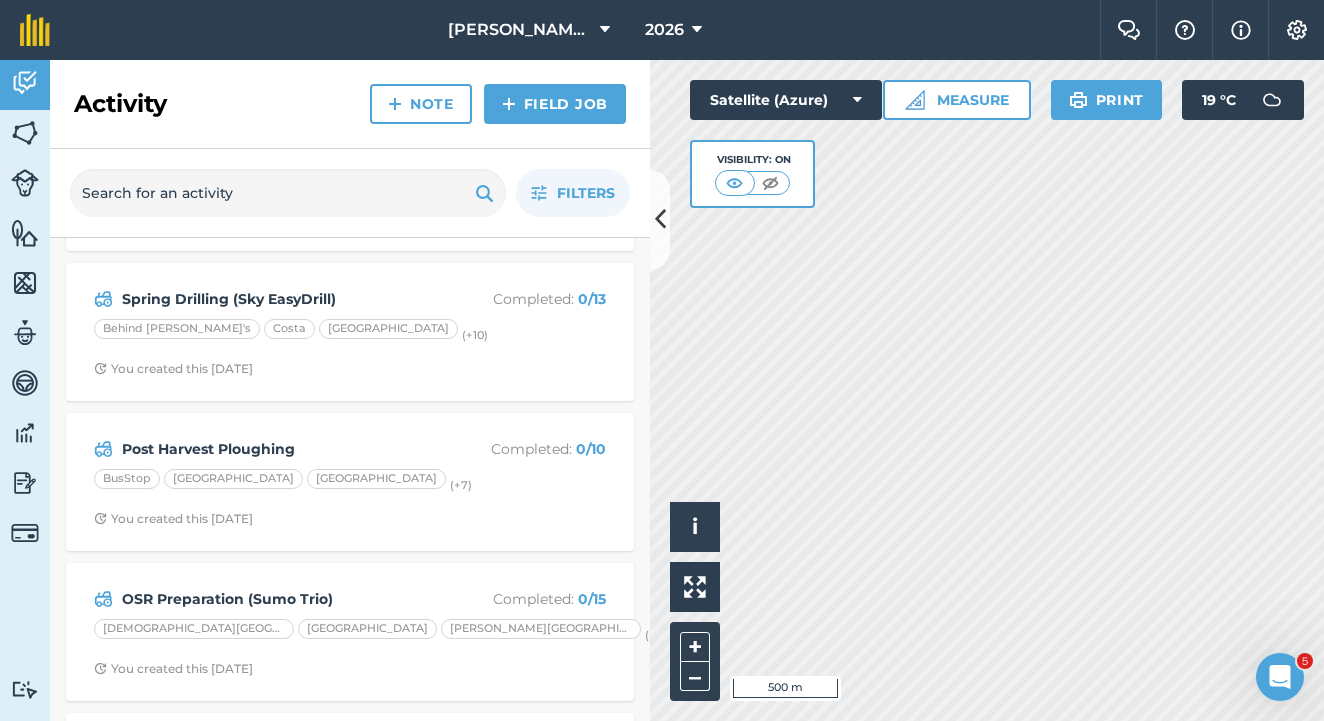 scroll, scrollTop: 336, scrollLeft: 0, axis: vertical 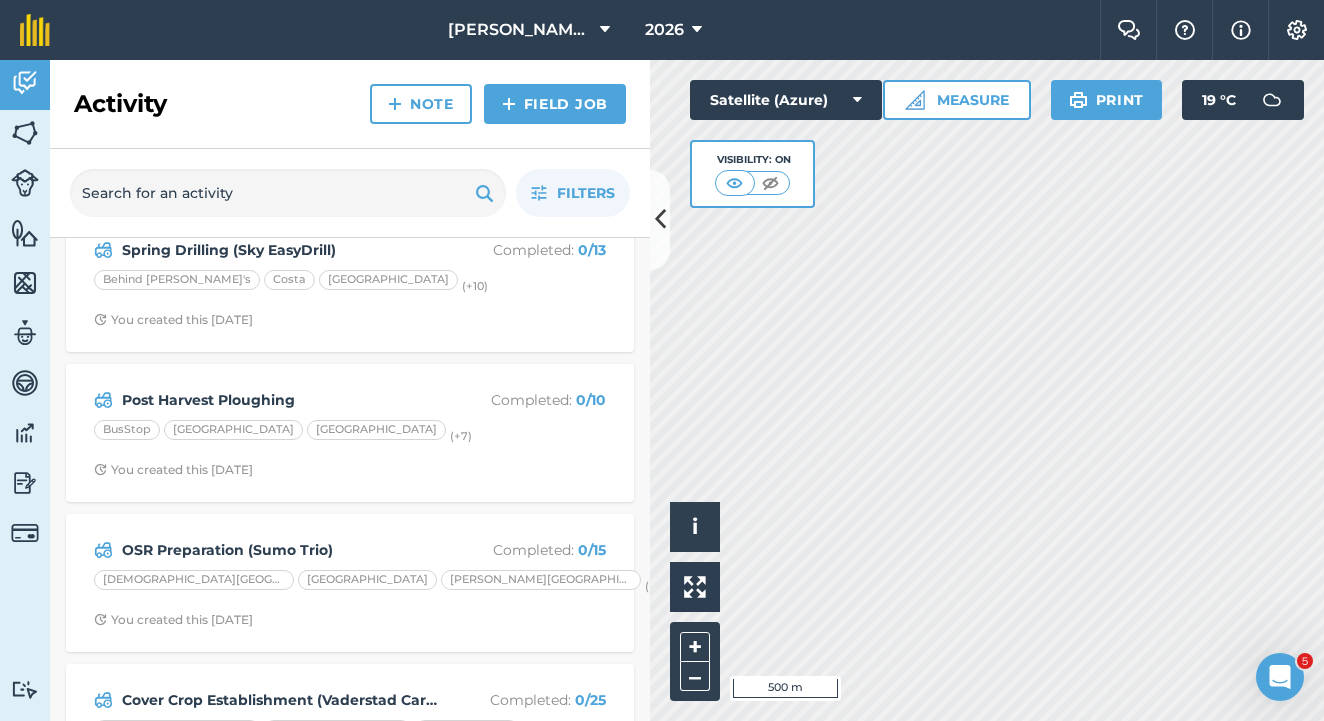 click on "[DEMOGRAPHIC_DATA][GEOGRAPHIC_DATA][PERSON_NAME]  (+ 12 )" at bounding box center (350, 583) 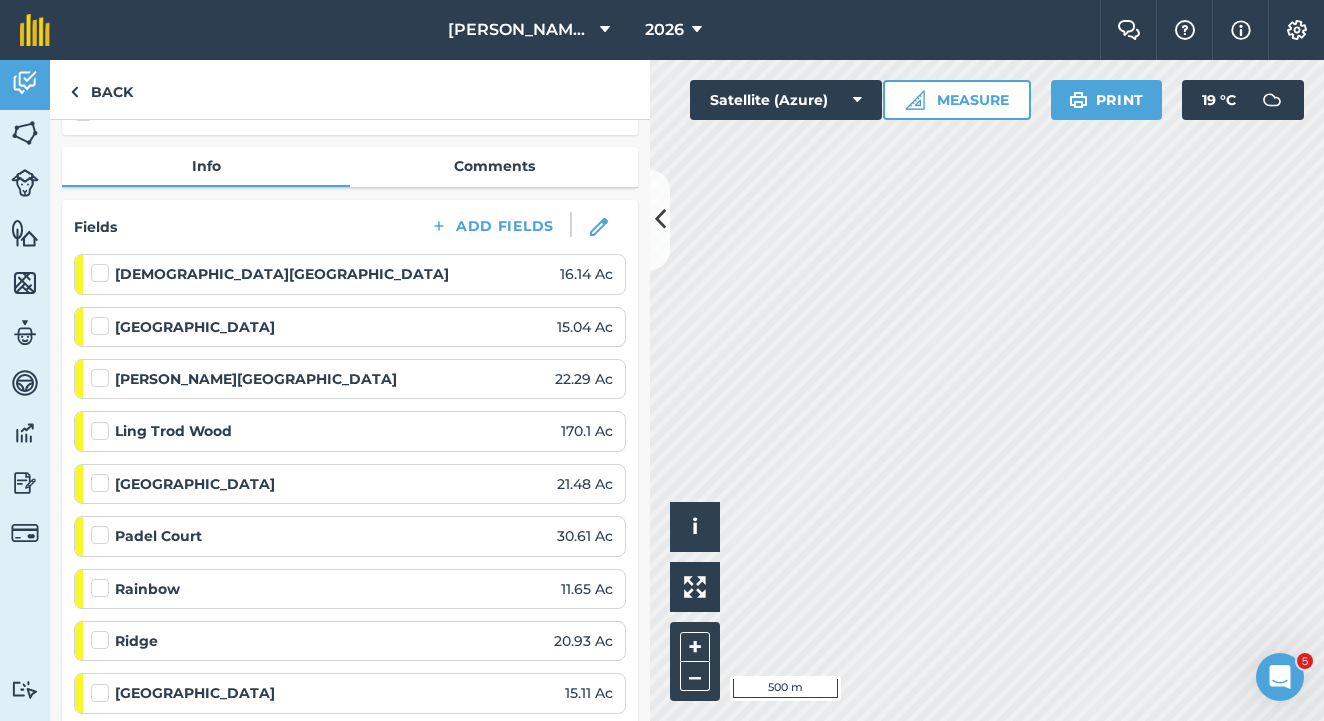 scroll, scrollTop: 189, scrollLeft: 0, axis: vertical 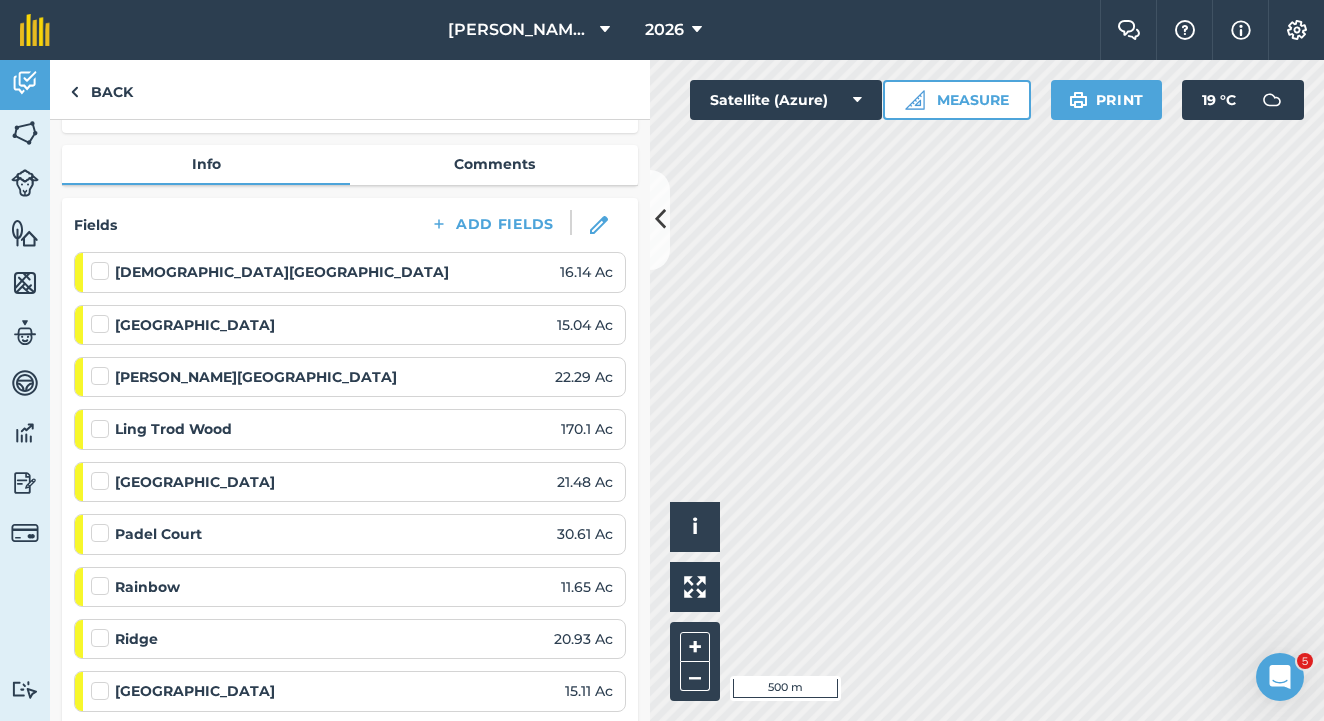 click at bounding box center [599, 225] 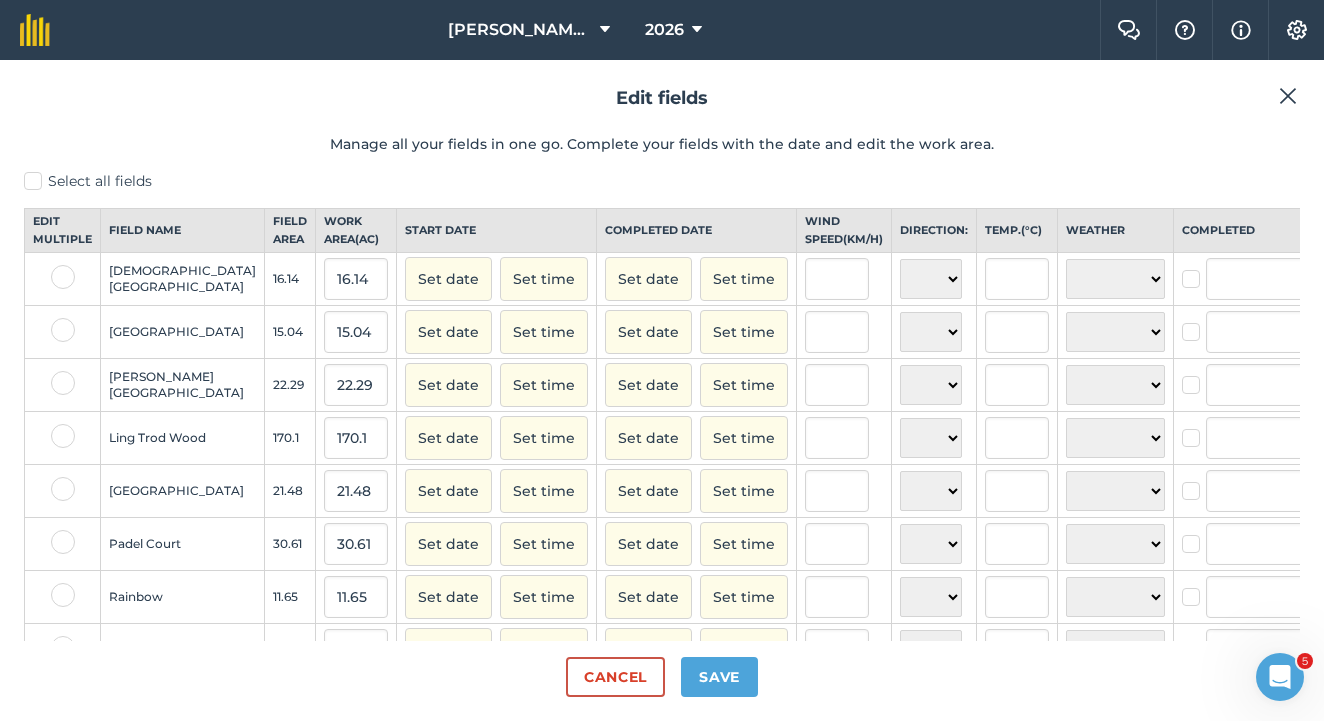 scroll, scrollTop: 0, scrollLeft: 0, axis: both 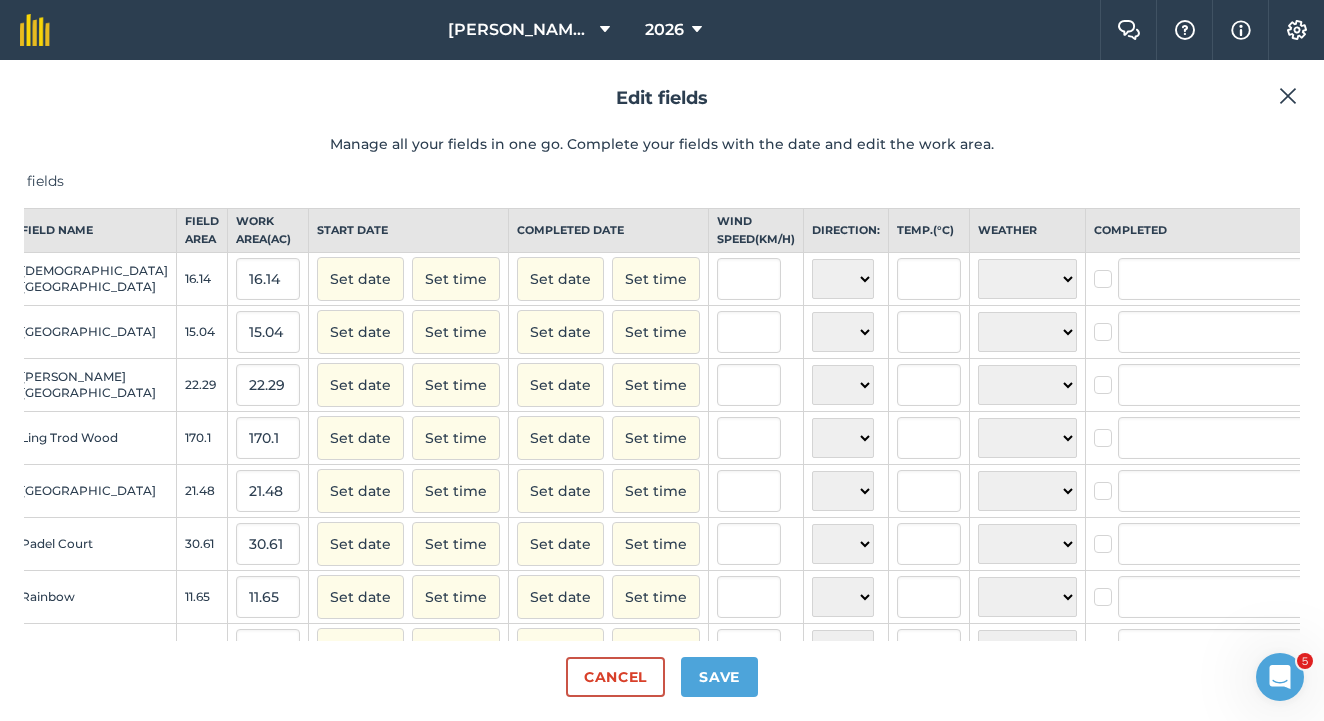 click at bounding box center (1339, 441) 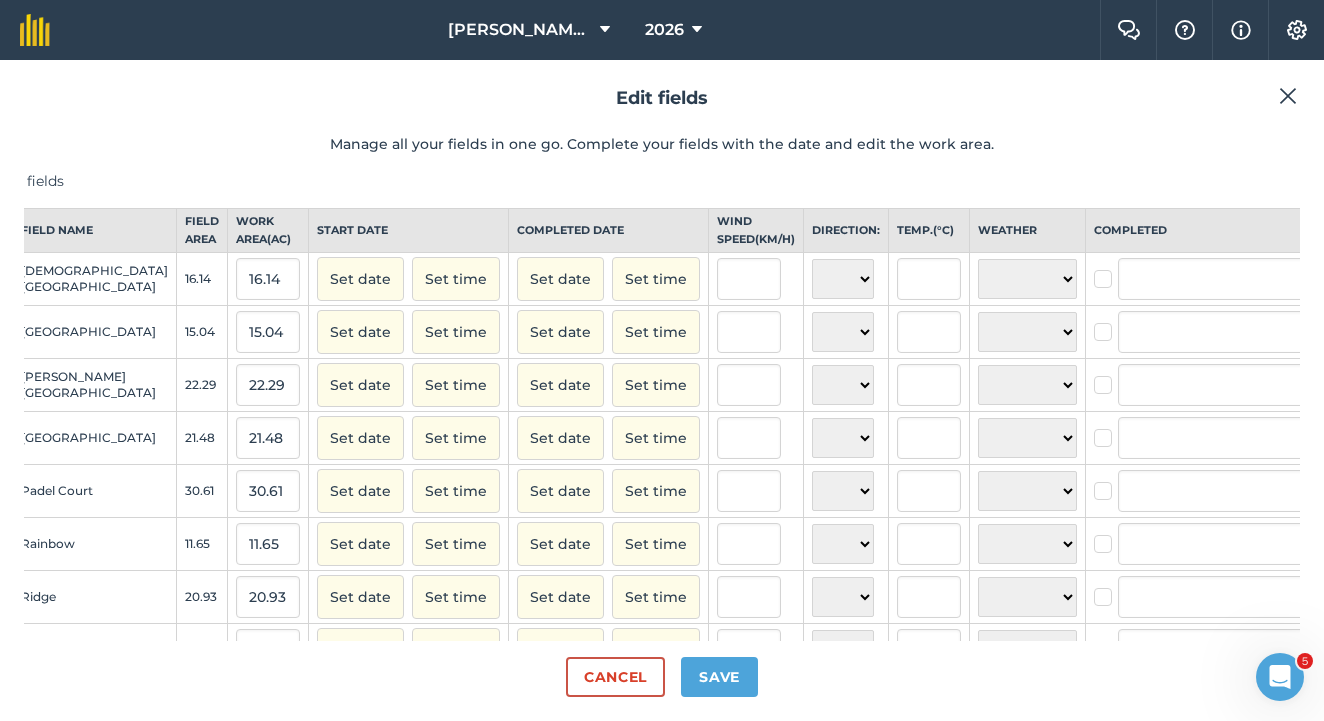 click at bounding box center (1339, 335) 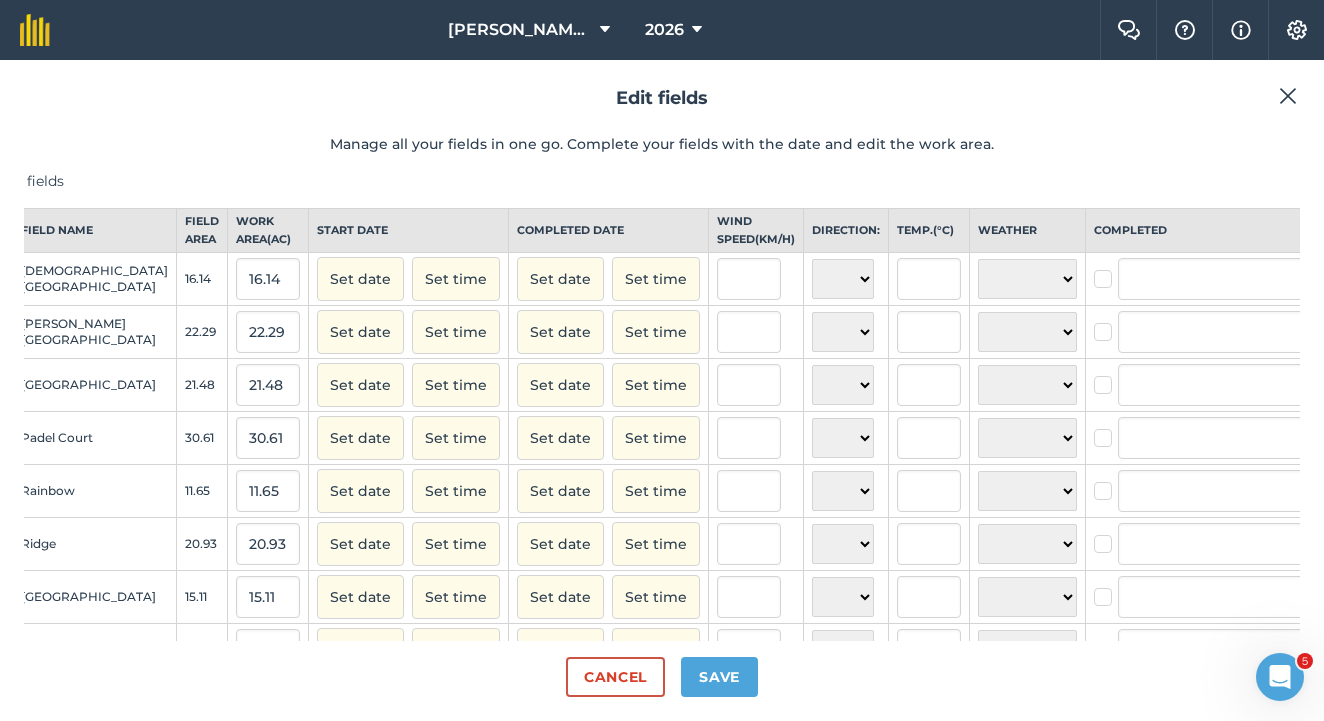 scroll, scrollTop: 0, scrollLeft: 75, axis: horizontal 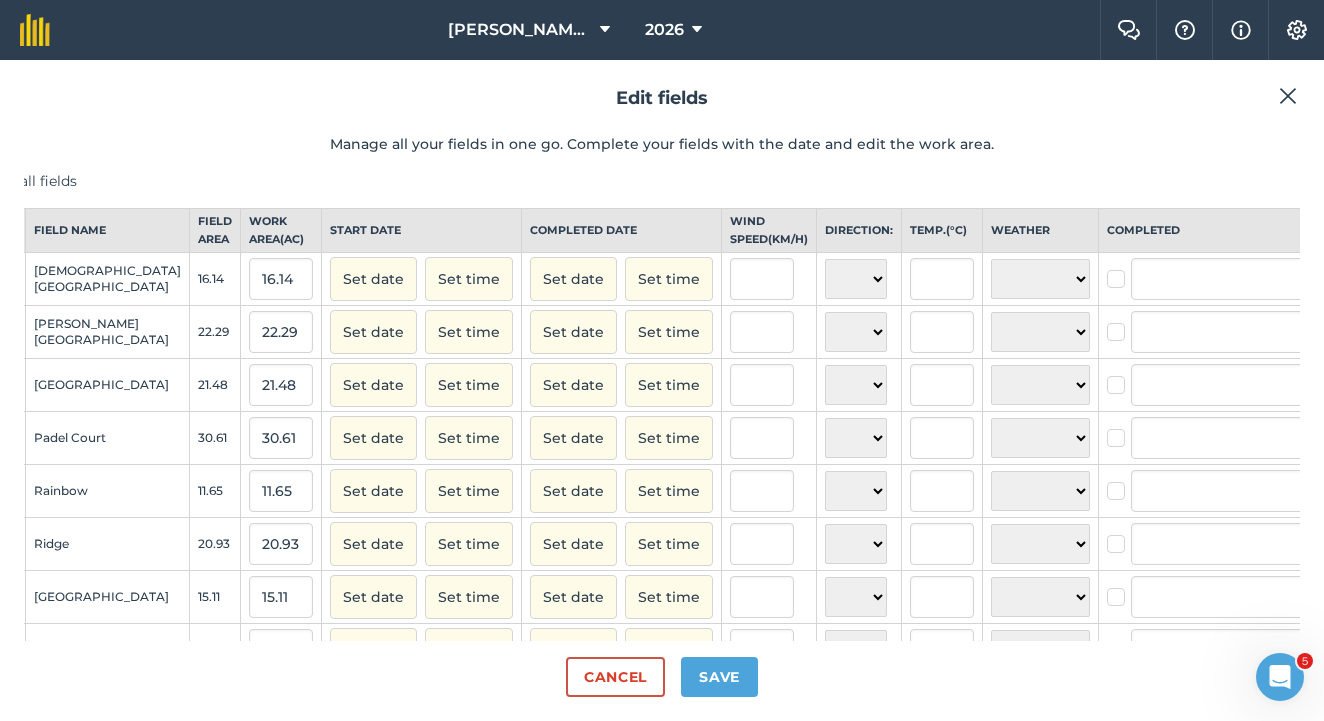 click at bounding box center (1352, 282) 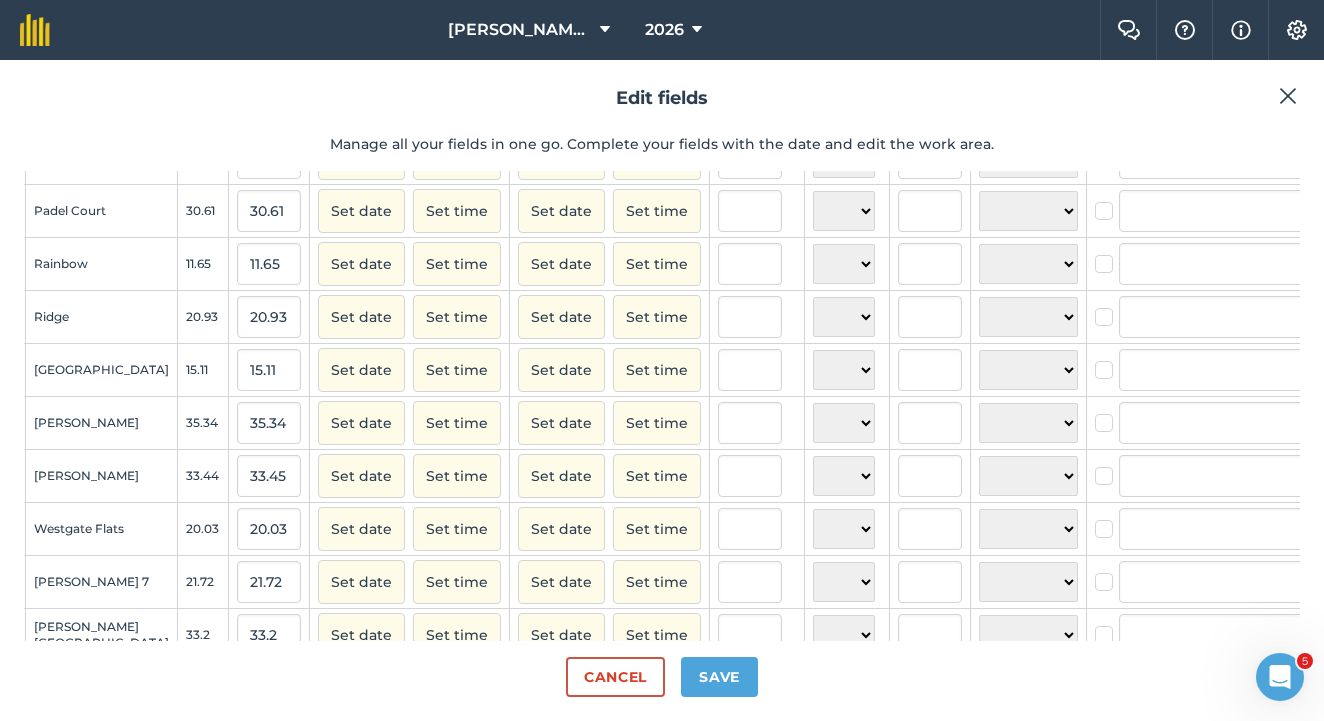 scroll, scrollTop: 179, scrollLeft: 75, axis: both 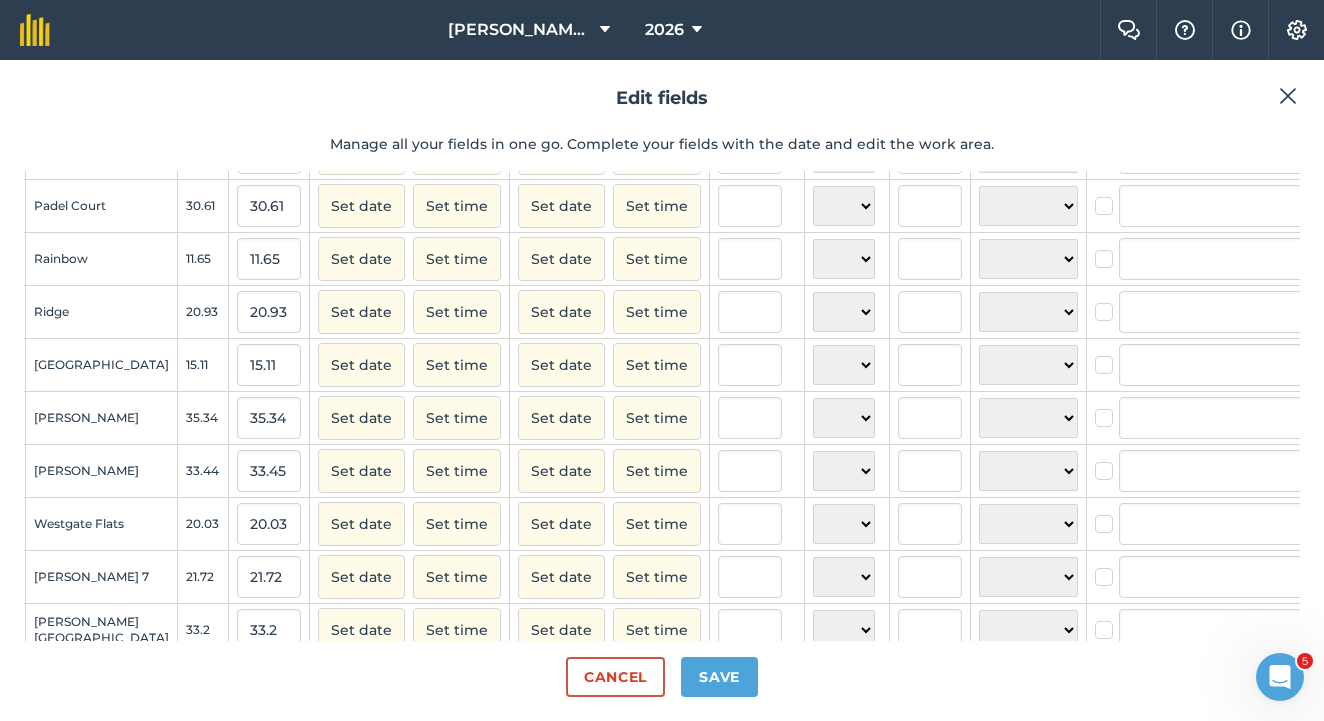 click at bounding box center [1340, 421] 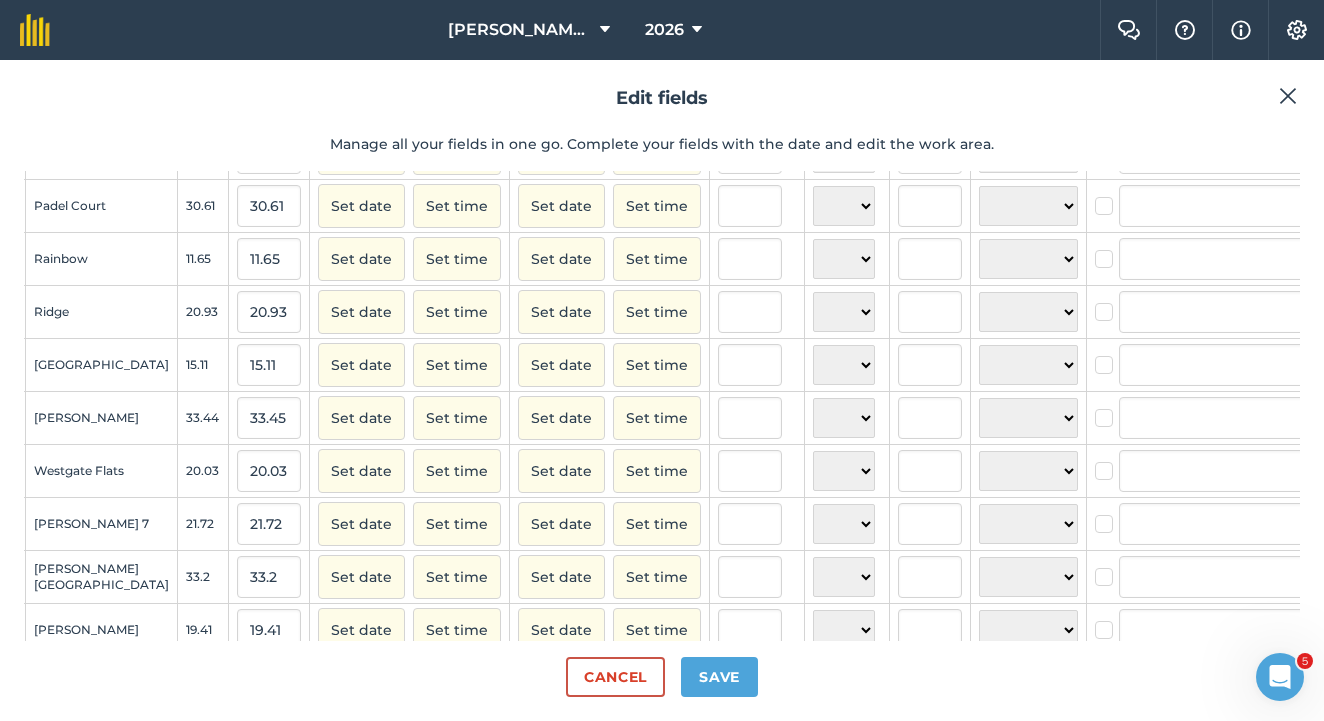 click at bounding box center (1340, 421) 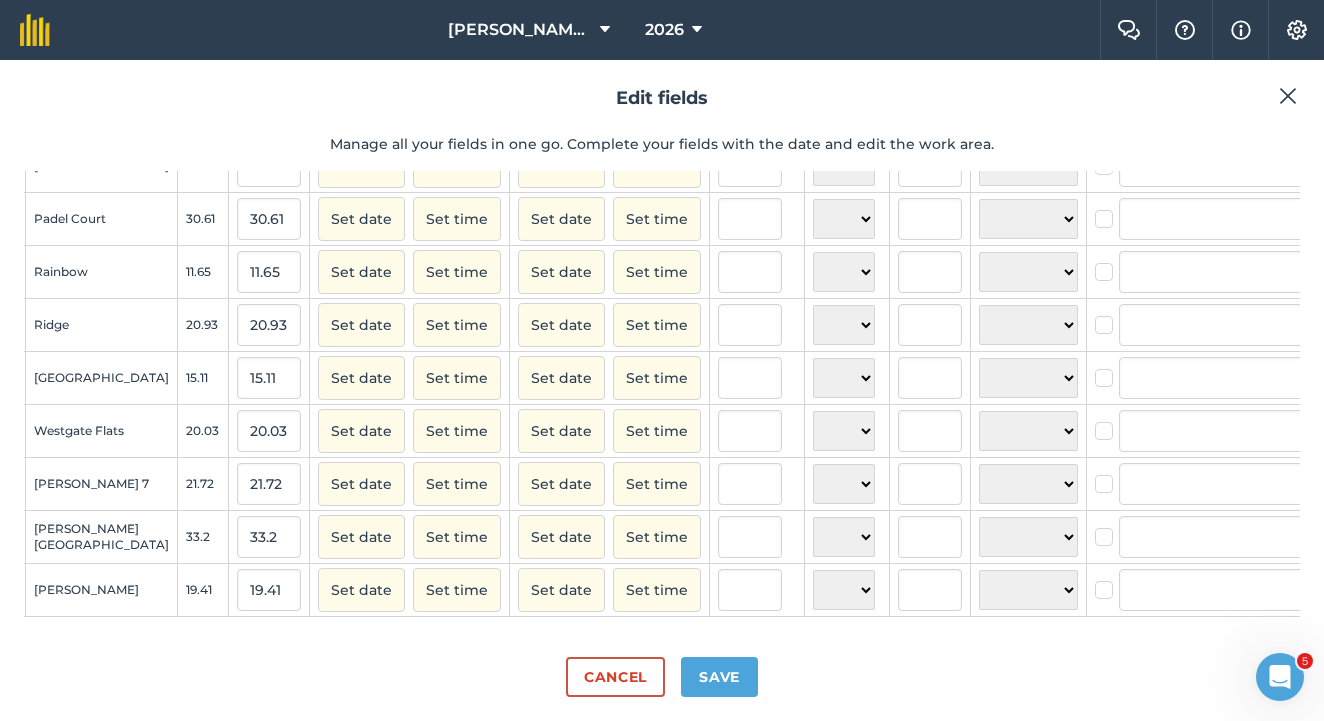 scroll, scrollTop: 196, scrollLeft: 75, axis: both 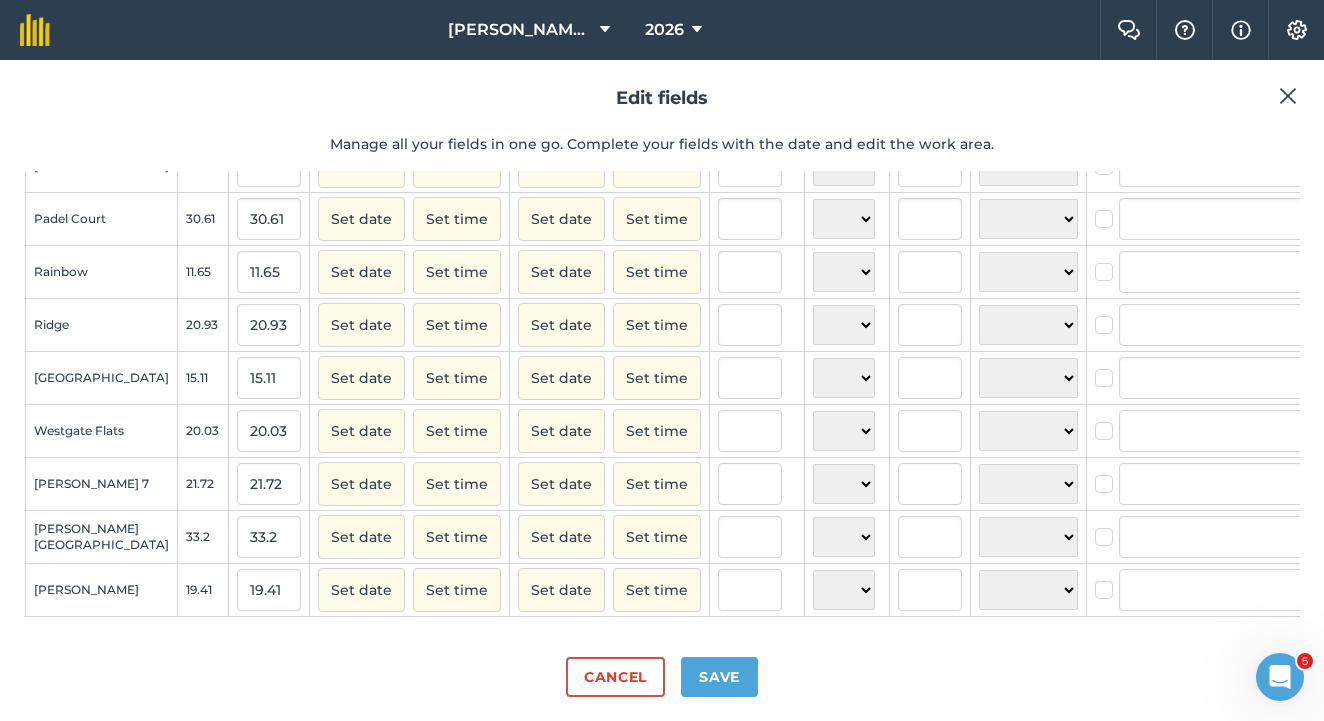 click at bounding box center [1340, 487] 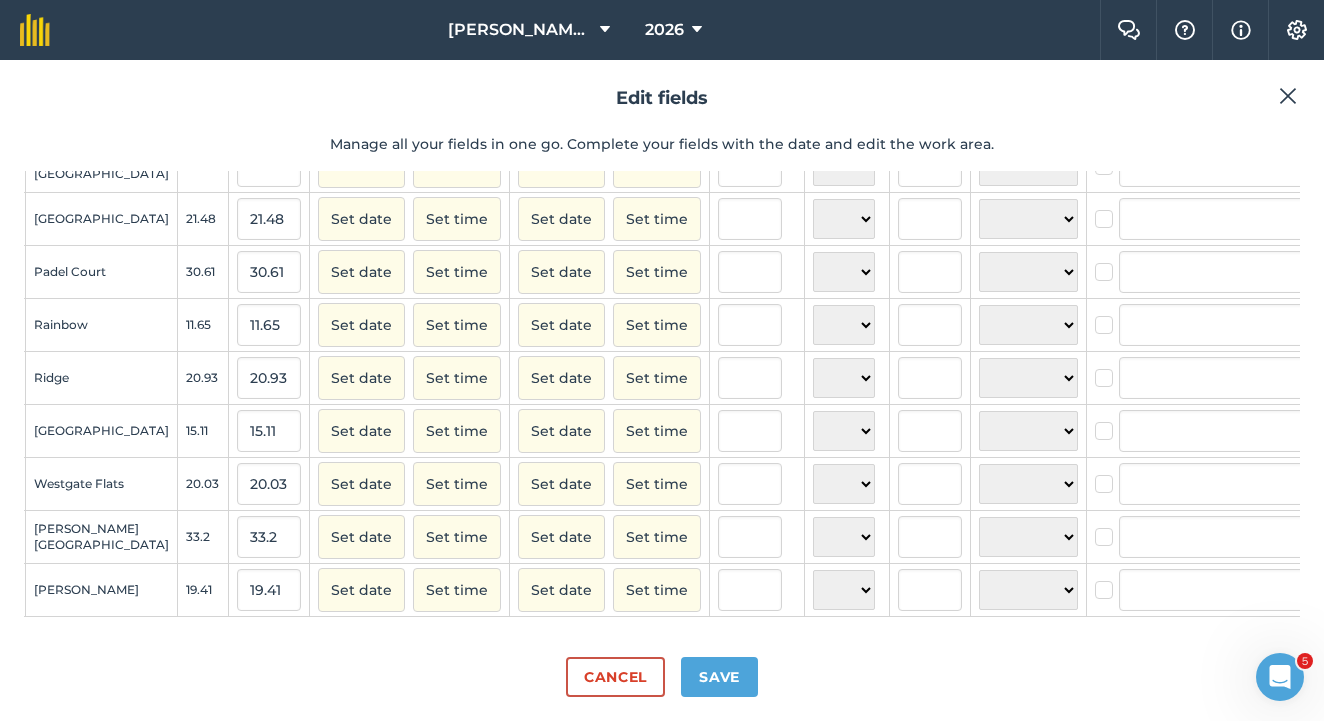 click at bounding box center (1340, 540) 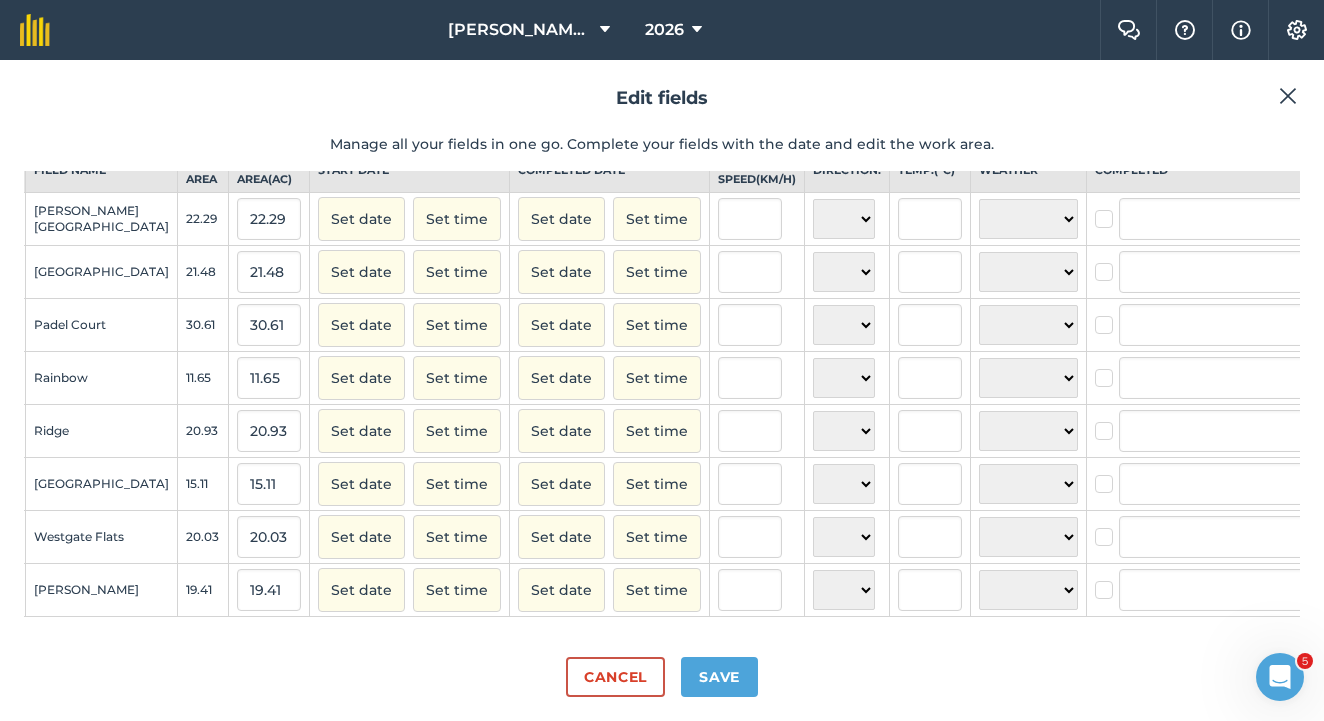 click at bounding box center (1340, 593) 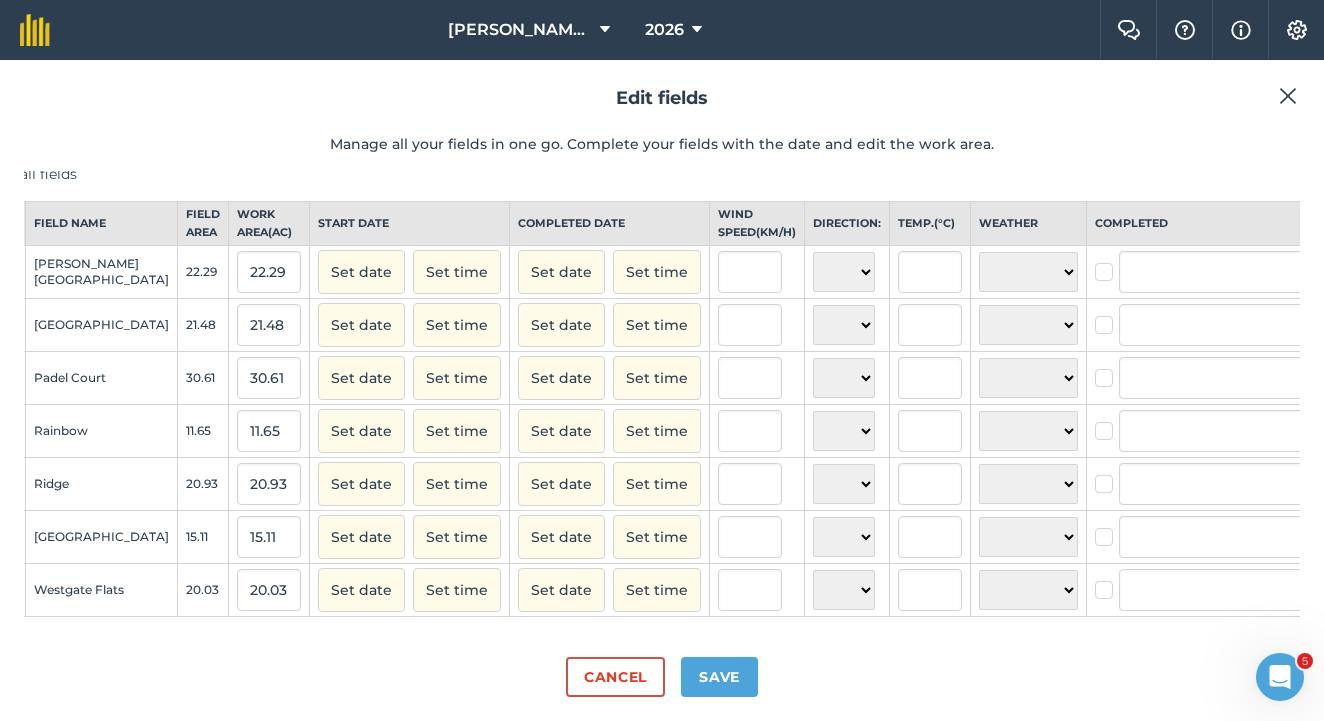 scroll, scrollTop: 0, scrollLeft: 0, axis: both 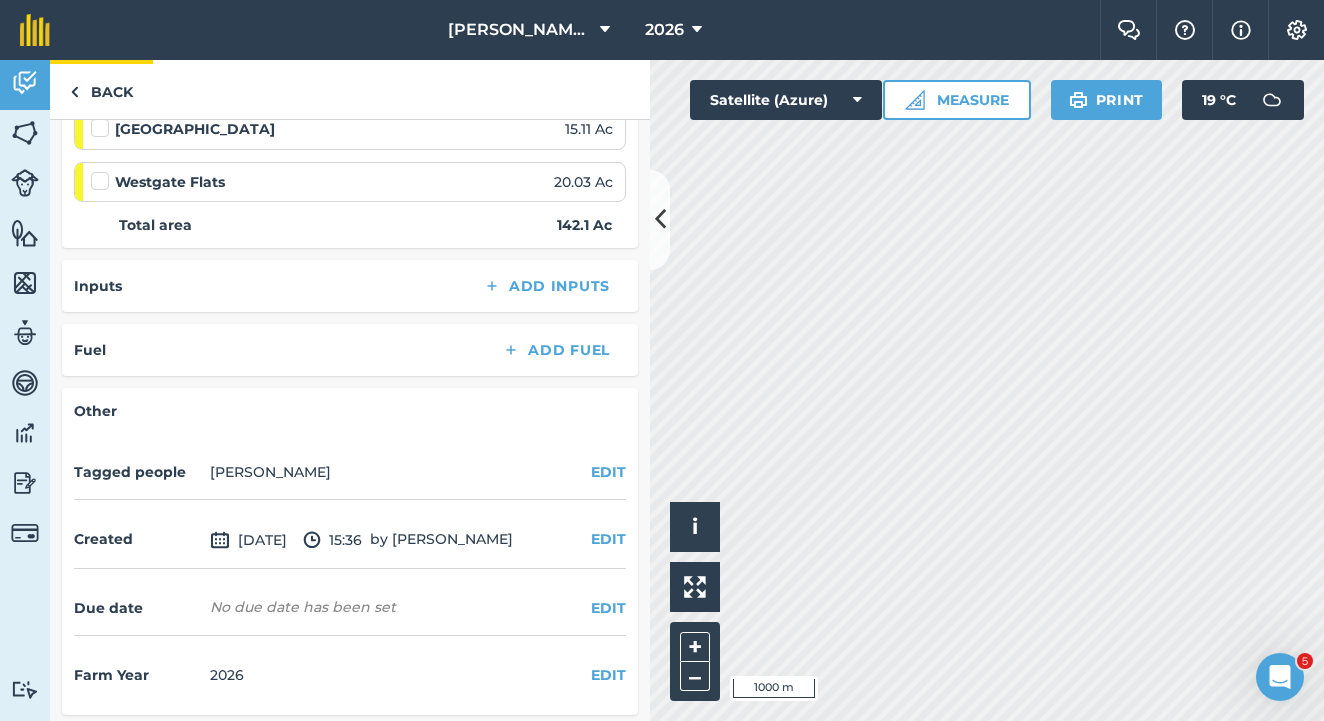 click on "Back" at bounding box center (101, 89) 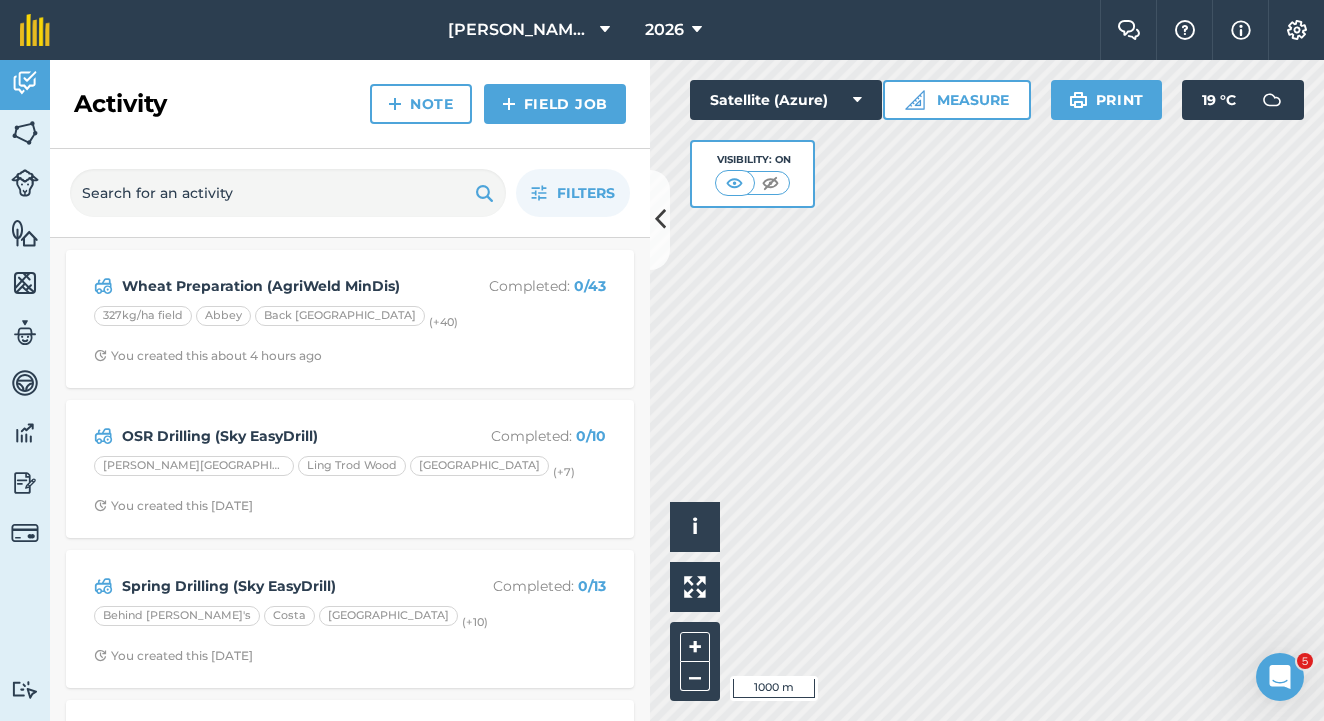 click on "Note" at bounding box center [421, 104] 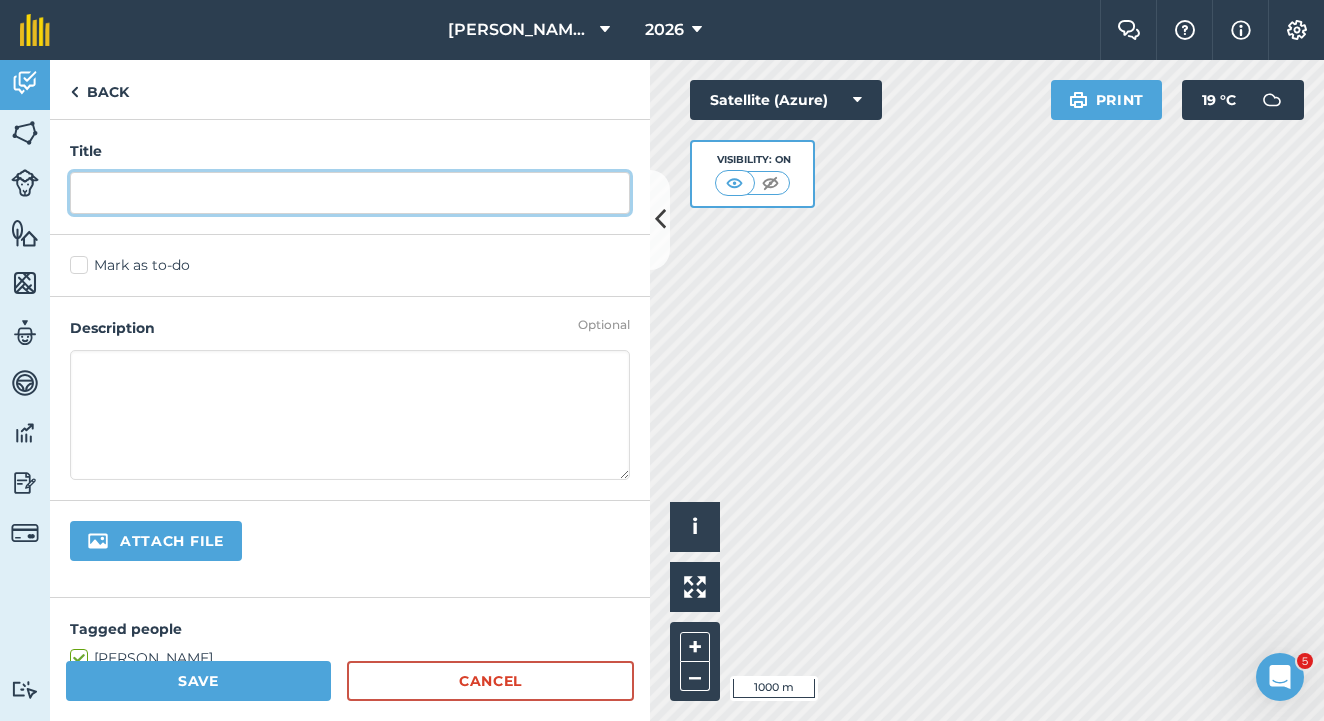 click at bounding box center [350, 193] 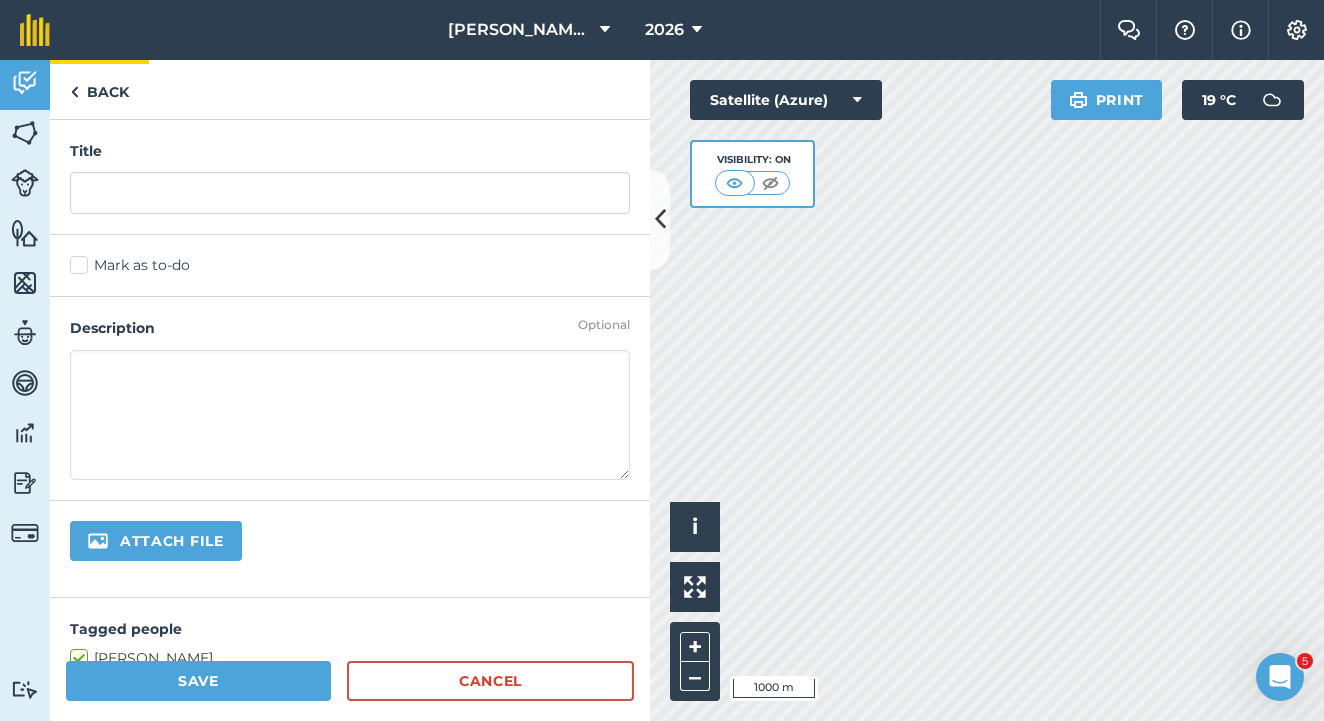 click on "Back" at bounding box center [99, 89] 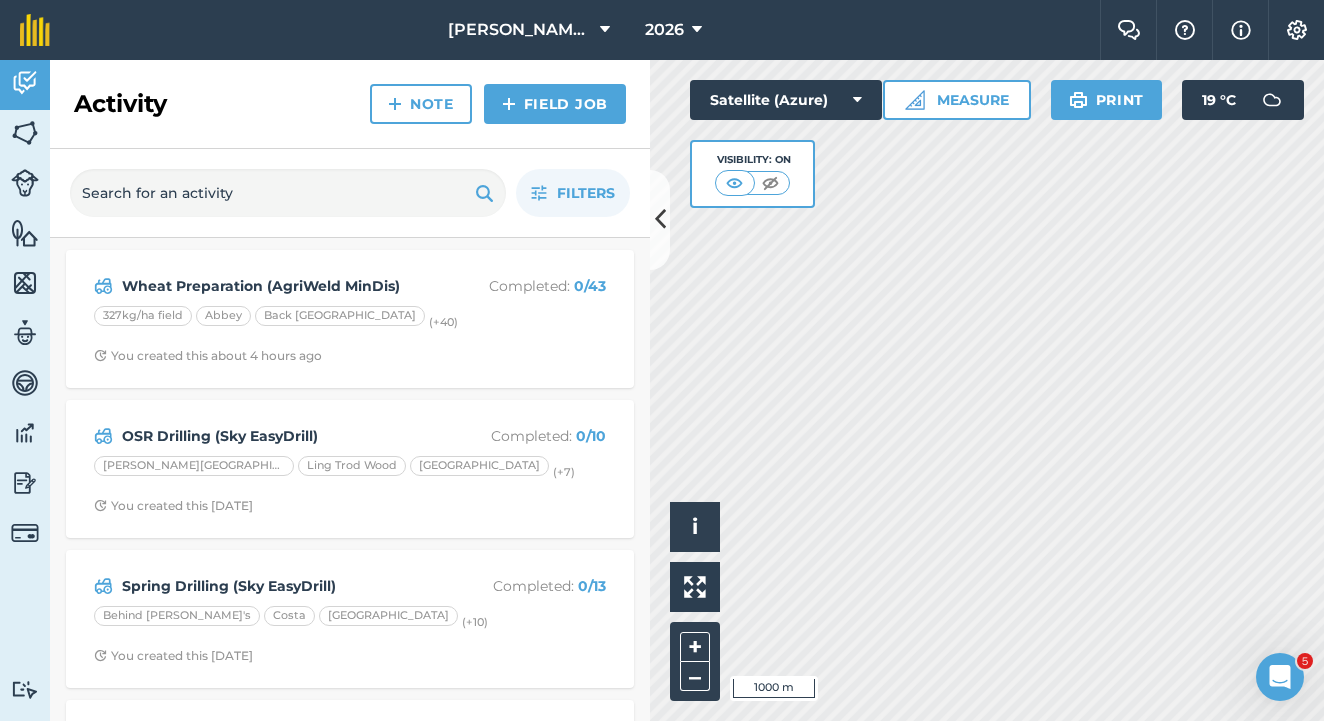 click on "Field Job" at bounding box center [555, 104] 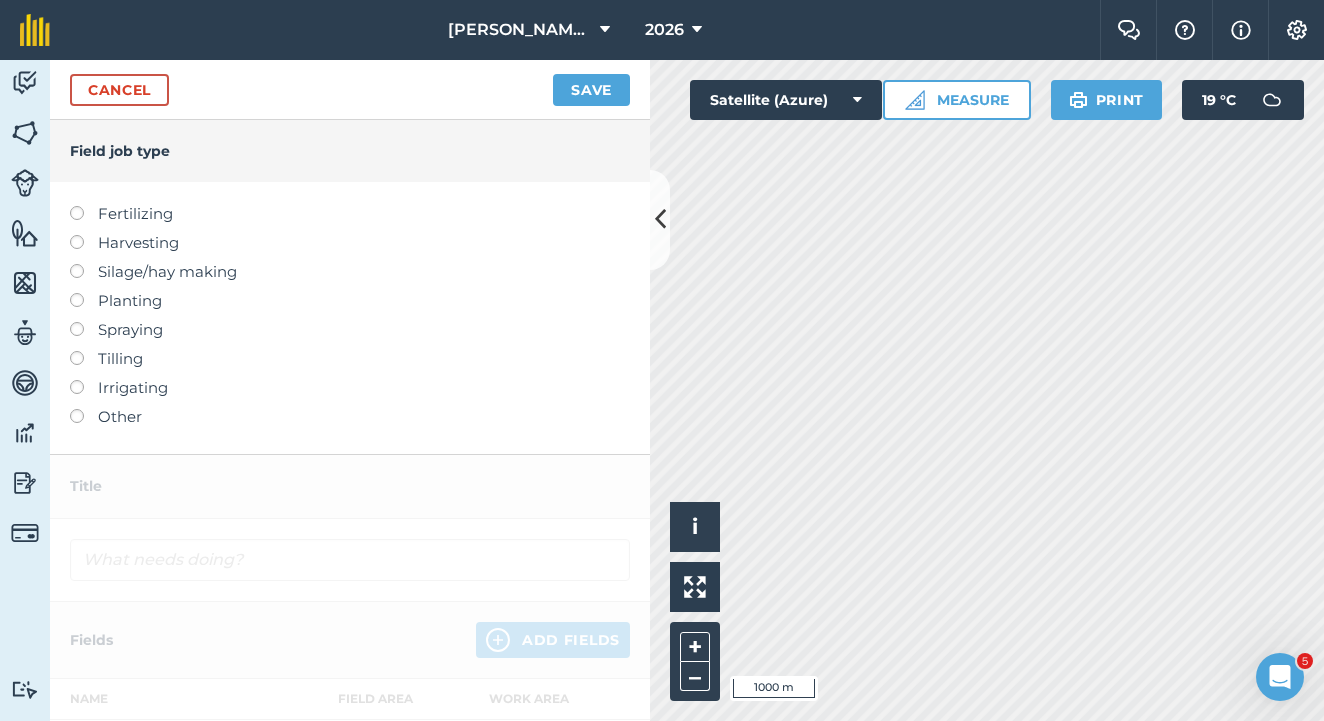 click at bounding box center [84, 351] 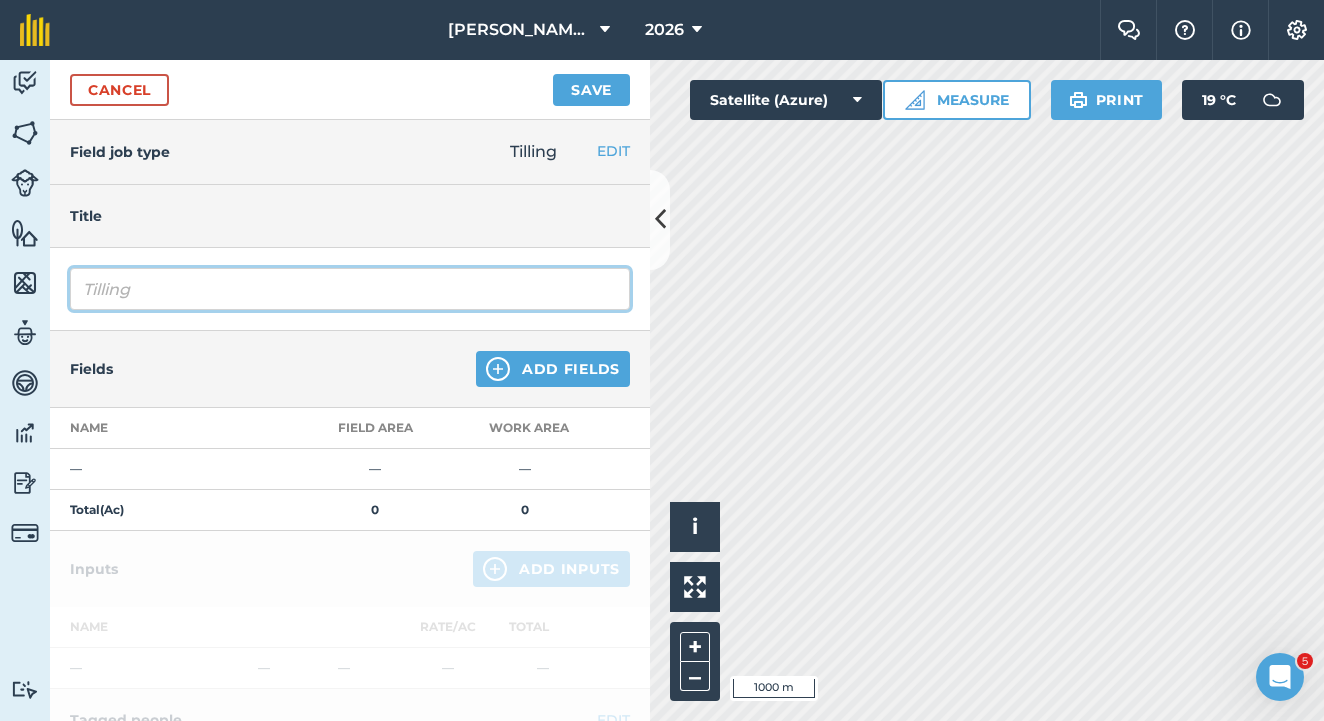 click on "Tilling" at bounding box center [350, 289] 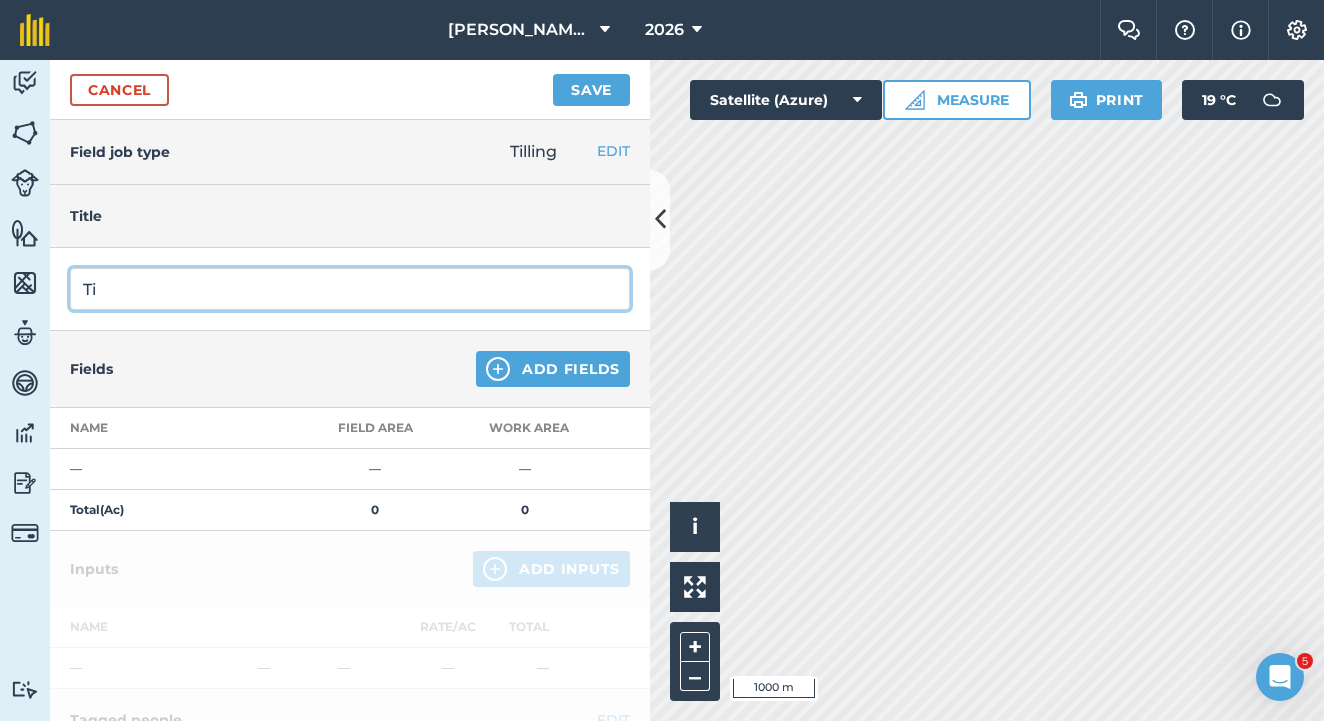 type on "T" 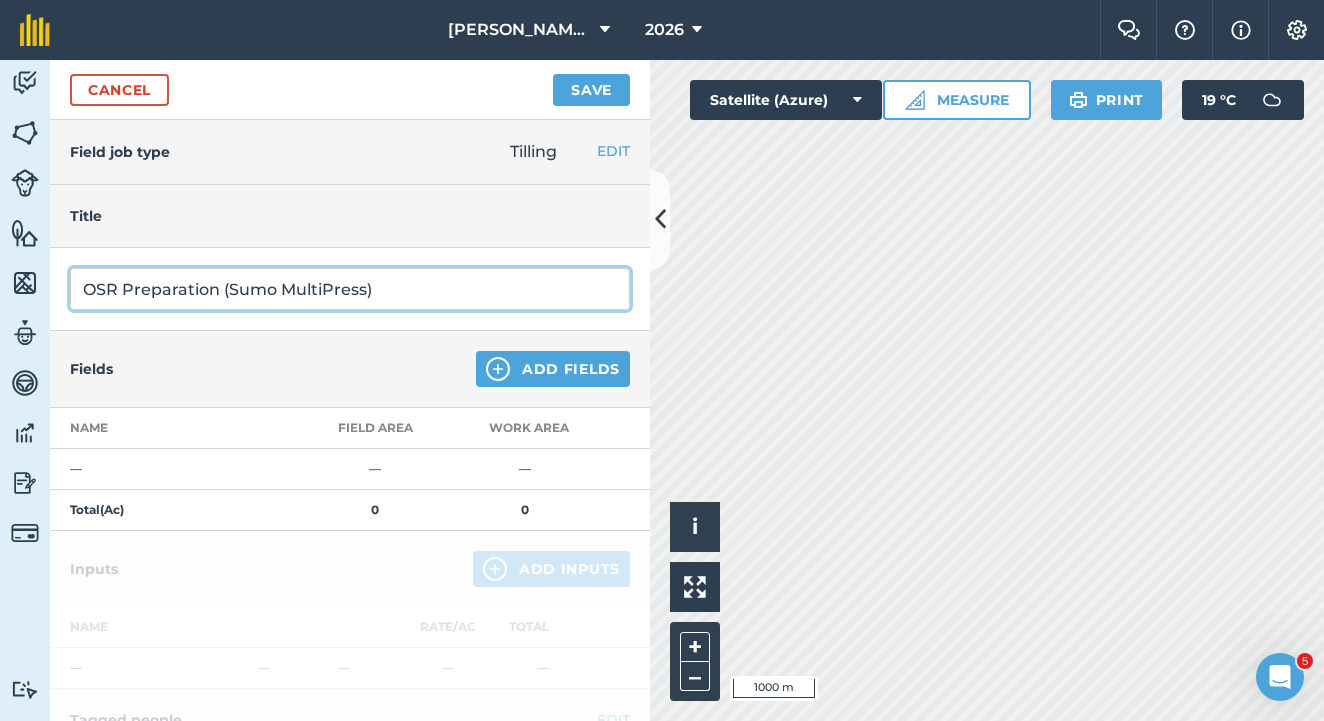 type on "OSR Preparation (Sumo MultiPress)" 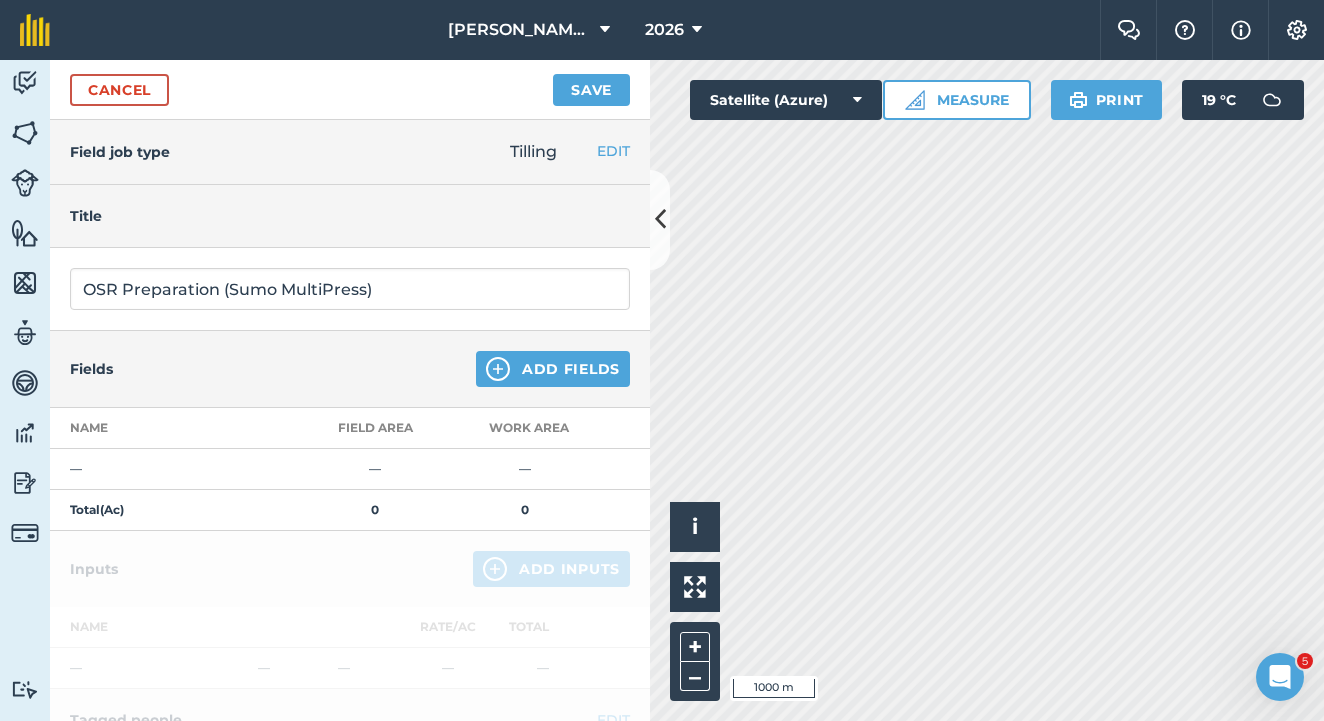 click at bounding box center [498, 369] 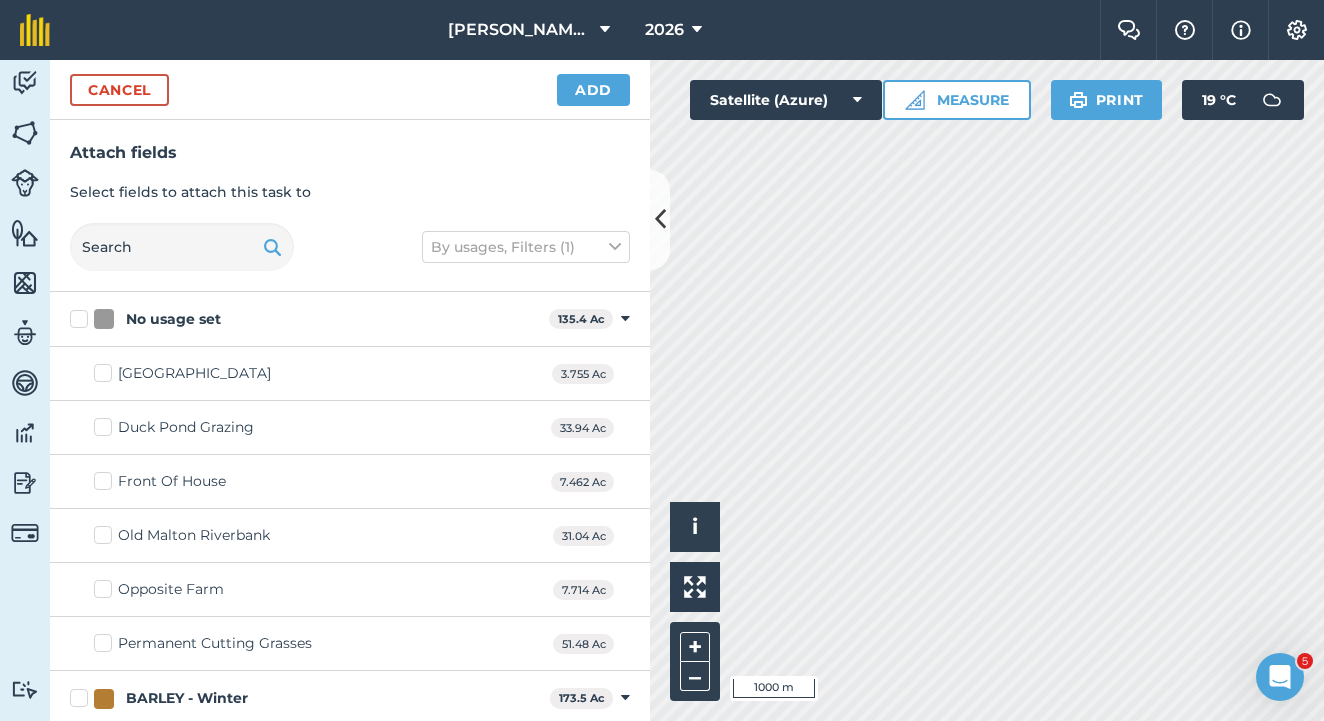 checkbox on "true" 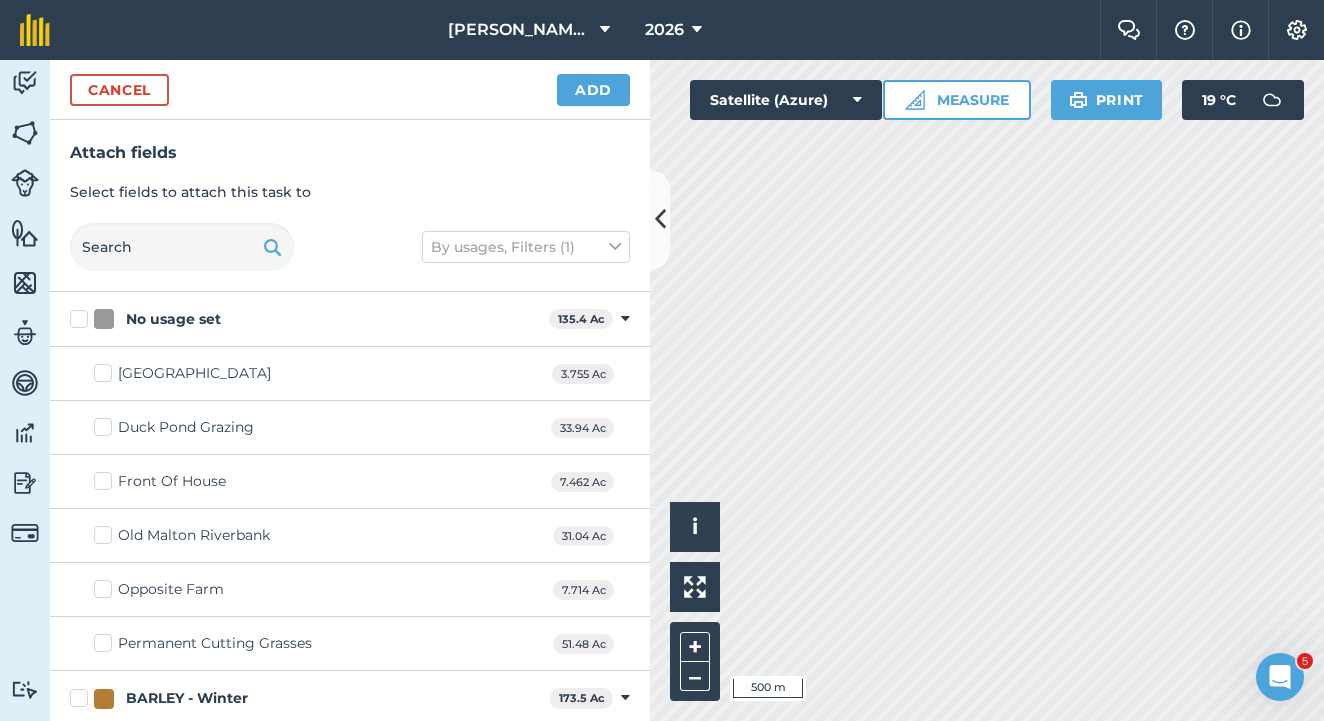 checkbox on "true" 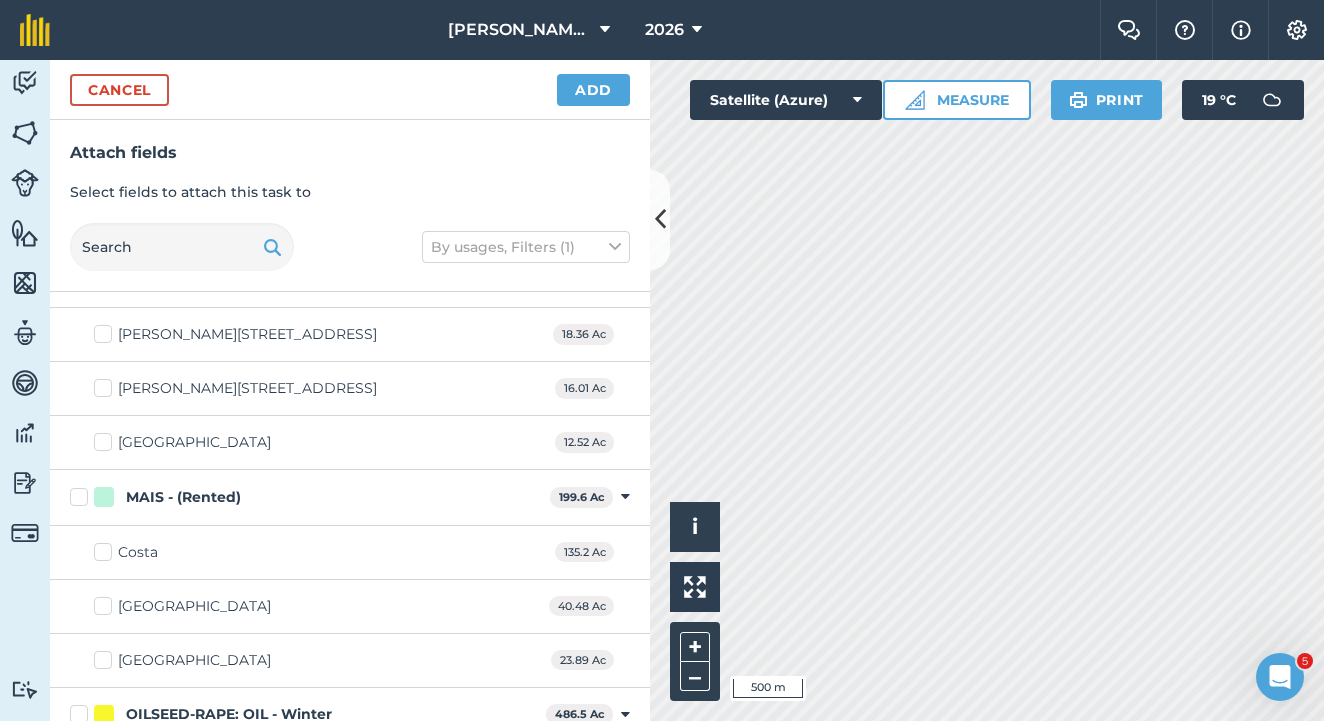 scroll, scrollTop: 1554, scrollLeft: 0, axis: vertical 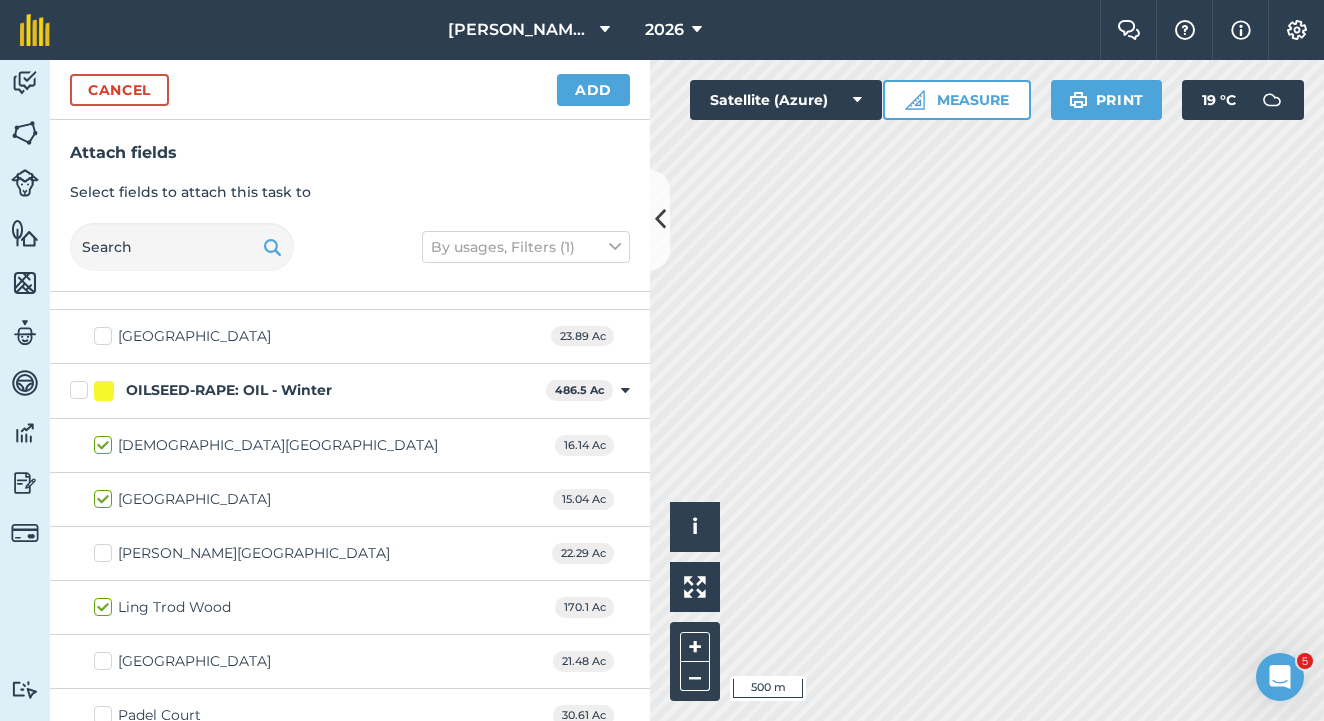 click on "[PERSON_NAME] Farm Partnership  2026 Farm Chat Help Info Settings Map printing is not available on our free plan Please upgrade to our Essentials, Plus or Pro plan to access this feature. Activity Fields Livestock Features Maps Team Vehicles Data Reporting Billing Tutorials Tutorials Cancel Add Attach fields Select fields to attach this task to By usages, Filters (1) No usage set 135.4   Ac Toggle showing  No usage set  fields [GEOGRAPHIC_DATA] 3.755   Ac Duck Pond Grazing 33.94   Ac Front Of House  7.462   Ac [GEOGRAPHIC_DATA] 31.04   Ac Opposite Farm 7.714   Ac Permanent Cutting Grasses 51.48   Ac BARLEY - Winter  173.5   Ac Toggle showing  BARLEY - Winter   fields [GEOGRAPHIC_DATA] 10.46   Ac Elm Home 43.98   Ac [GEOGRAPHIC_DATA] 11.55   [GEOGRAPHIC_DATA] 15.9   [PERSON_NAME] House Left 26.83   [PERSON_NAME] House Ln 30.08   [PERSON_NAME] House Right 34.7   Ac BEANS - Spring  170.4   Ac Toggle showing  BEANS - Spring   fields Behind [PERSON_NAME]'s 21.87   [PERSON_NAME] [PERSON_NAME] 10.3   Ac Great Syke 21.42   Ac Great Syke Drain 11.5   Ac [PERSON_NAME] 5 19.63" at bounding box center [662, 360] 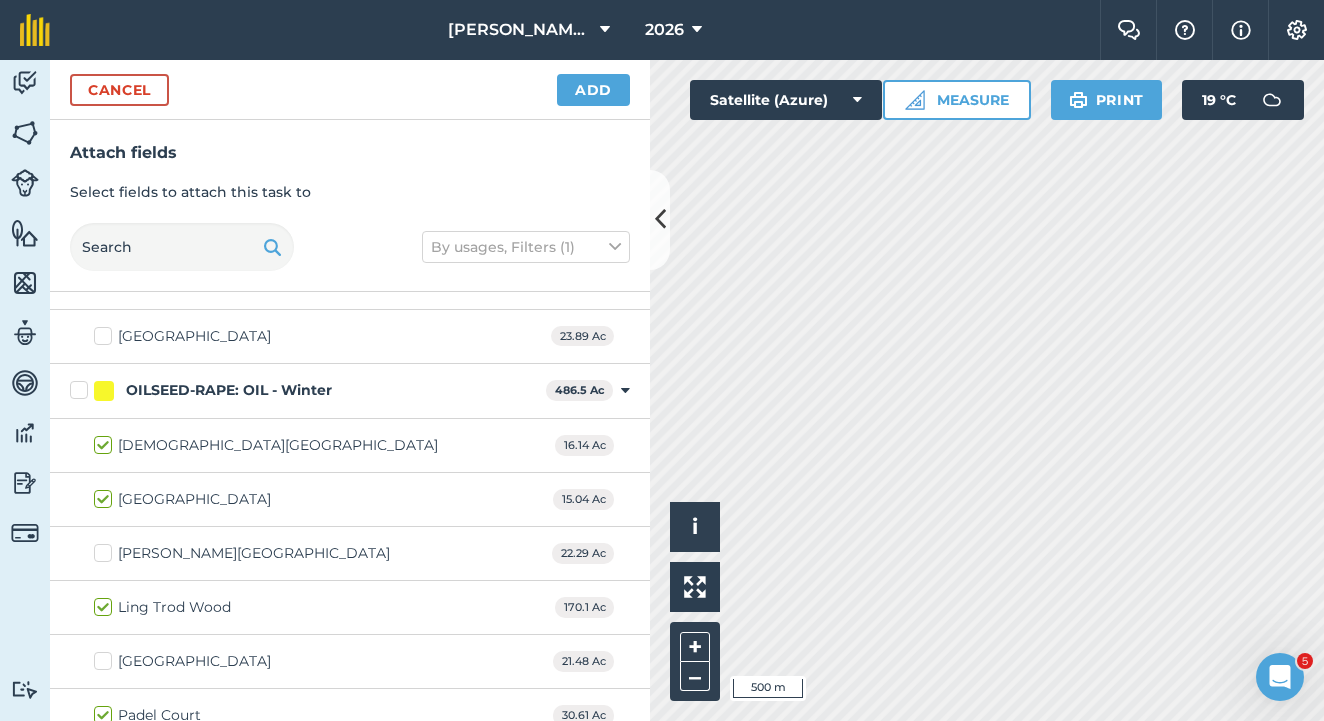 checkbox on "true" 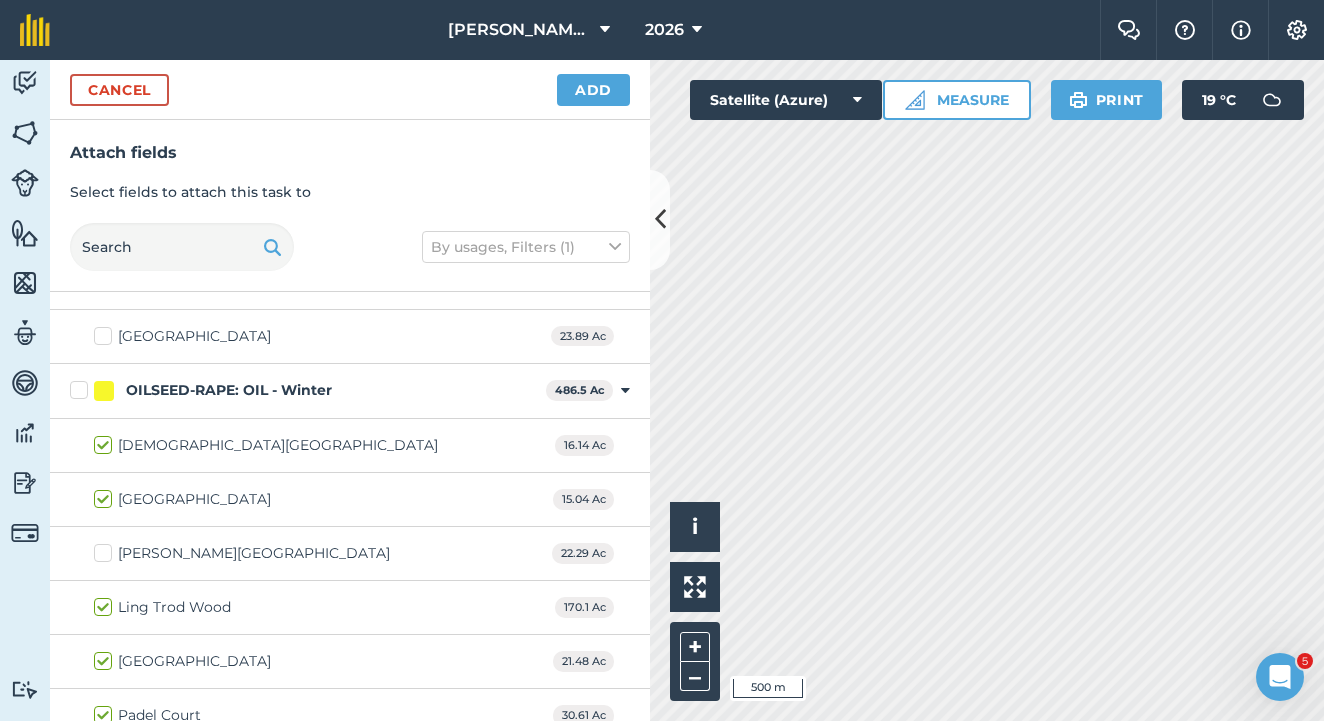 checkbox on "true" 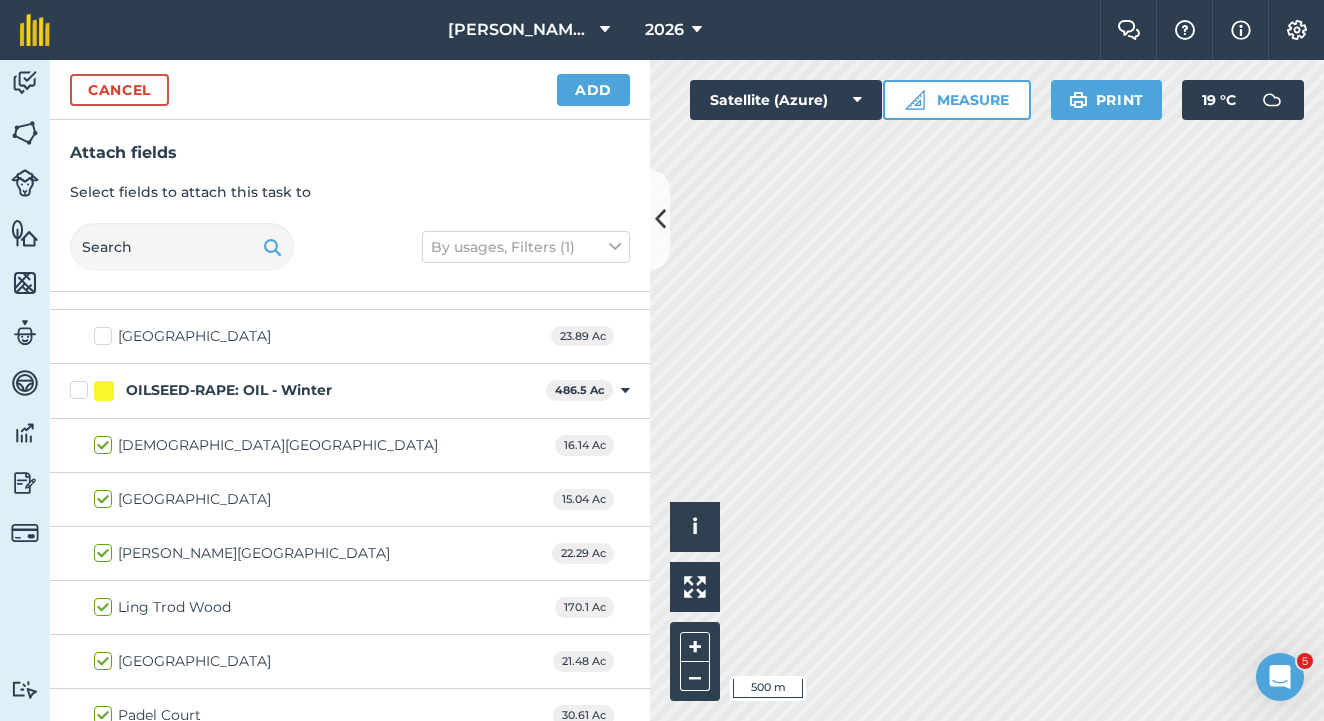 checkbox on "true" 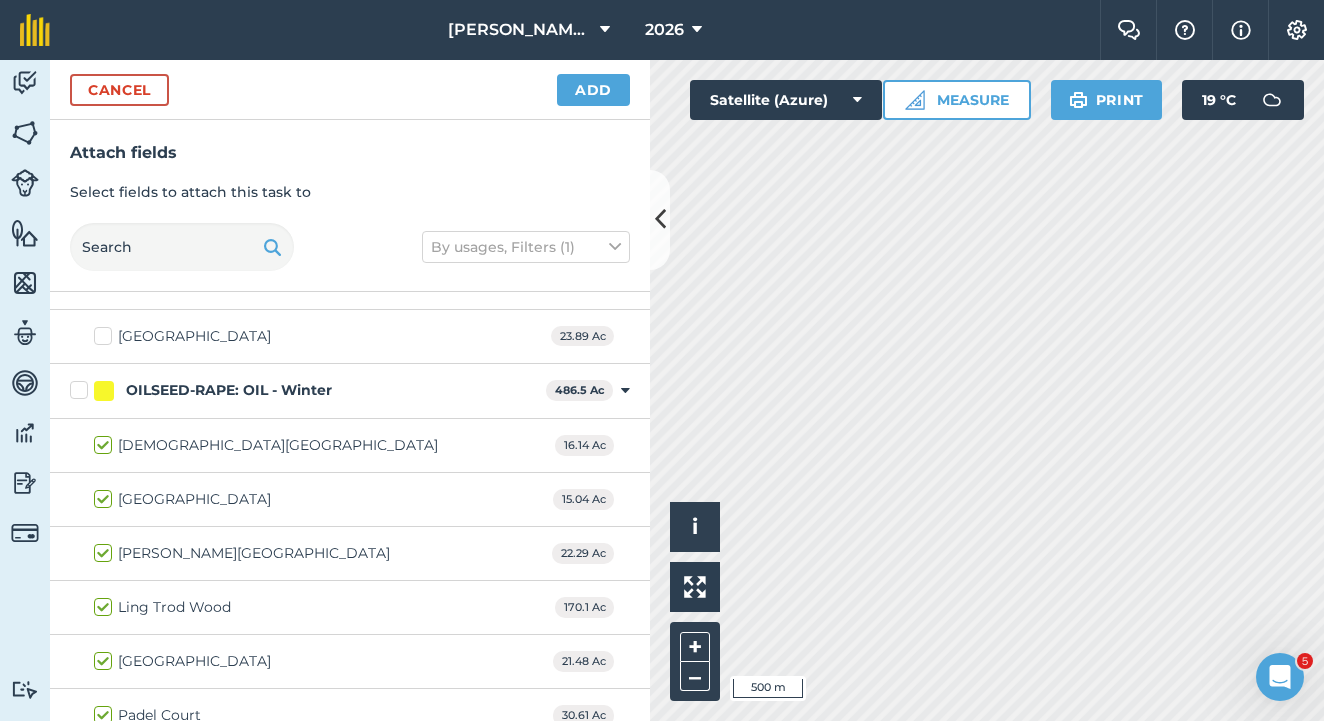 checkbox on "true" 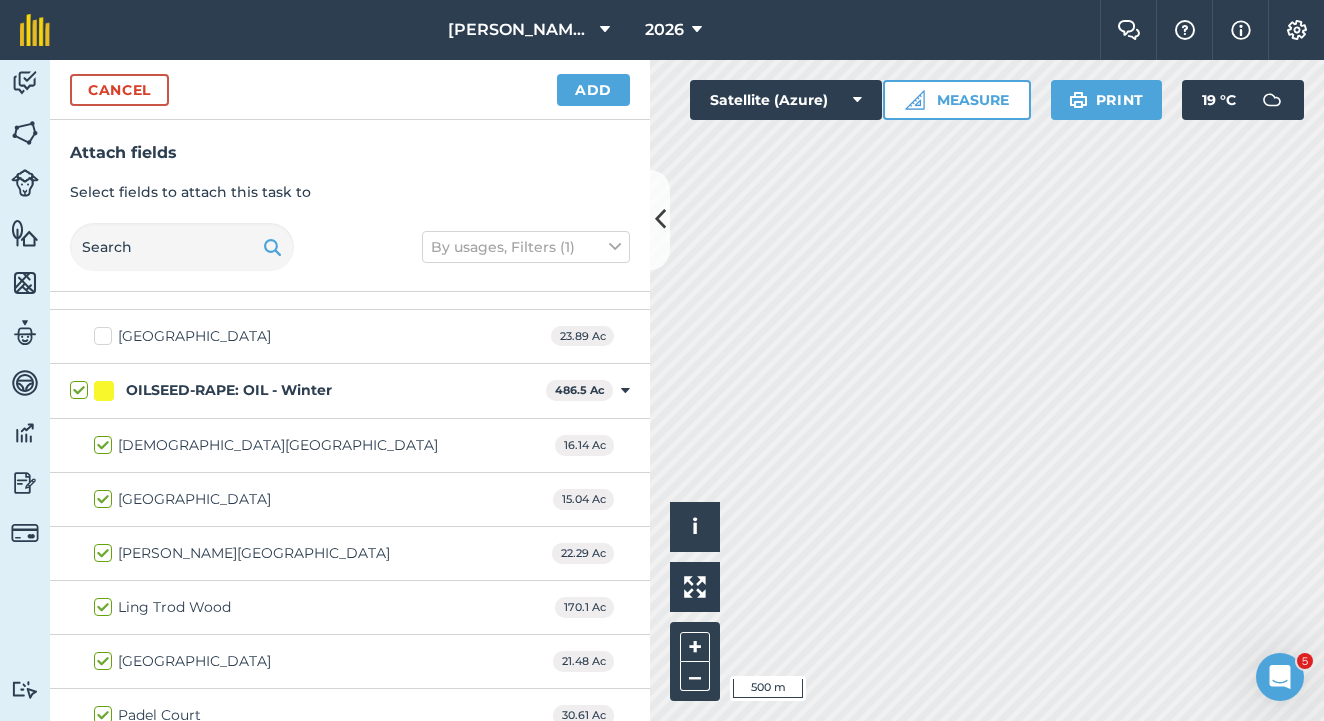 checkbox on "true" 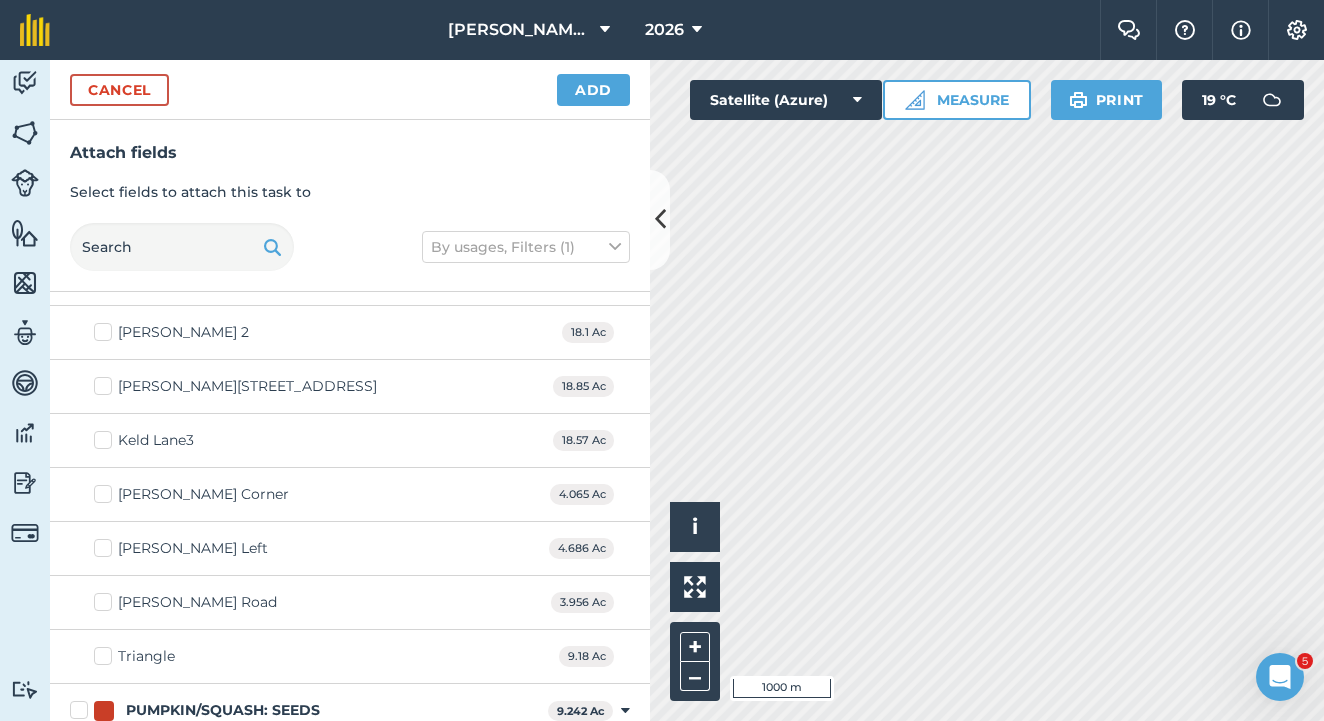 scroll, scrollTop: 2379, scrollLeft: 0, axis: vertical 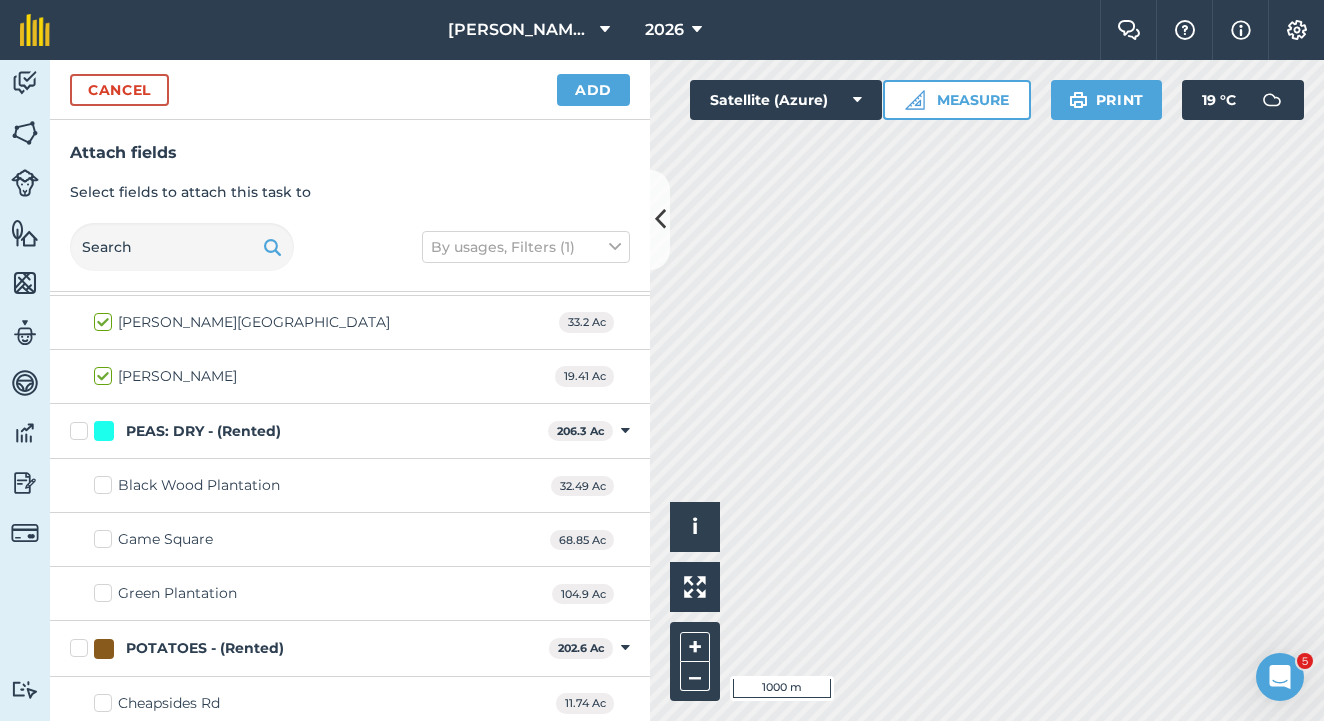 click on "Add" at bounding box center [593, 90] 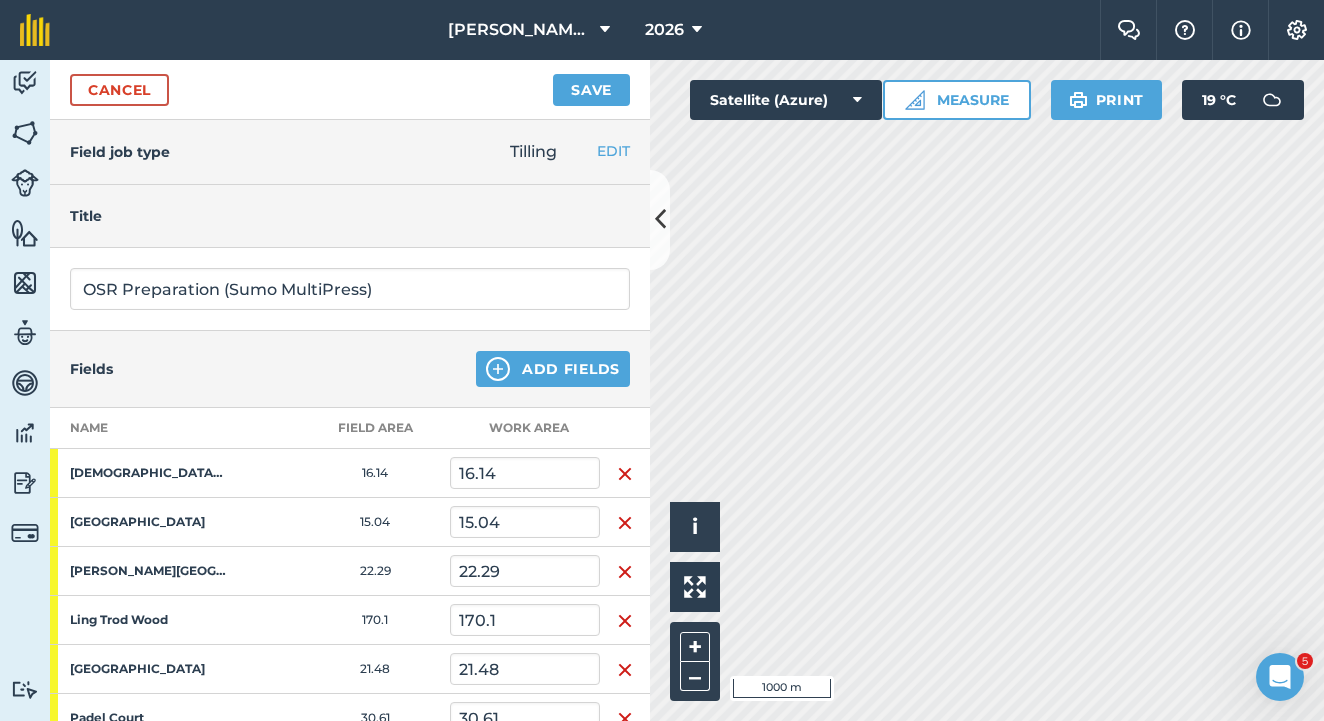 click on "Save" at bounding box center (591, 90) 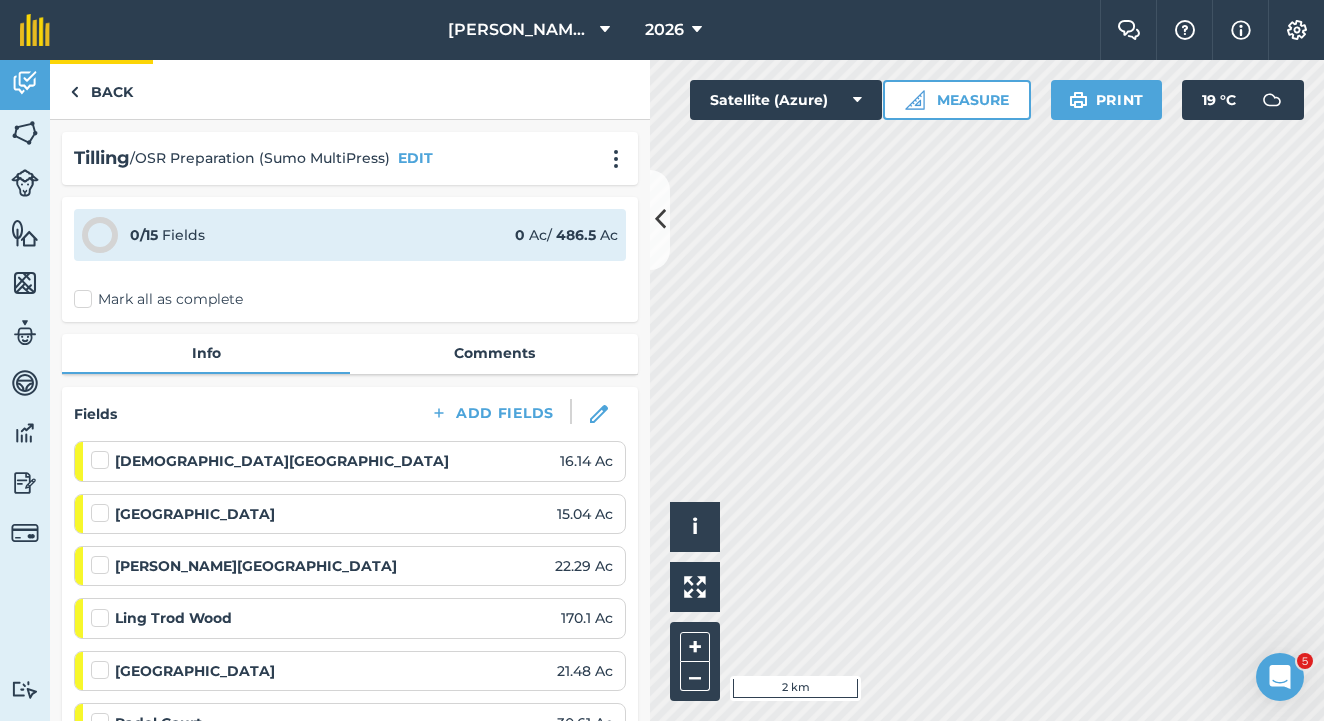 click at bounding box center (74, 92) 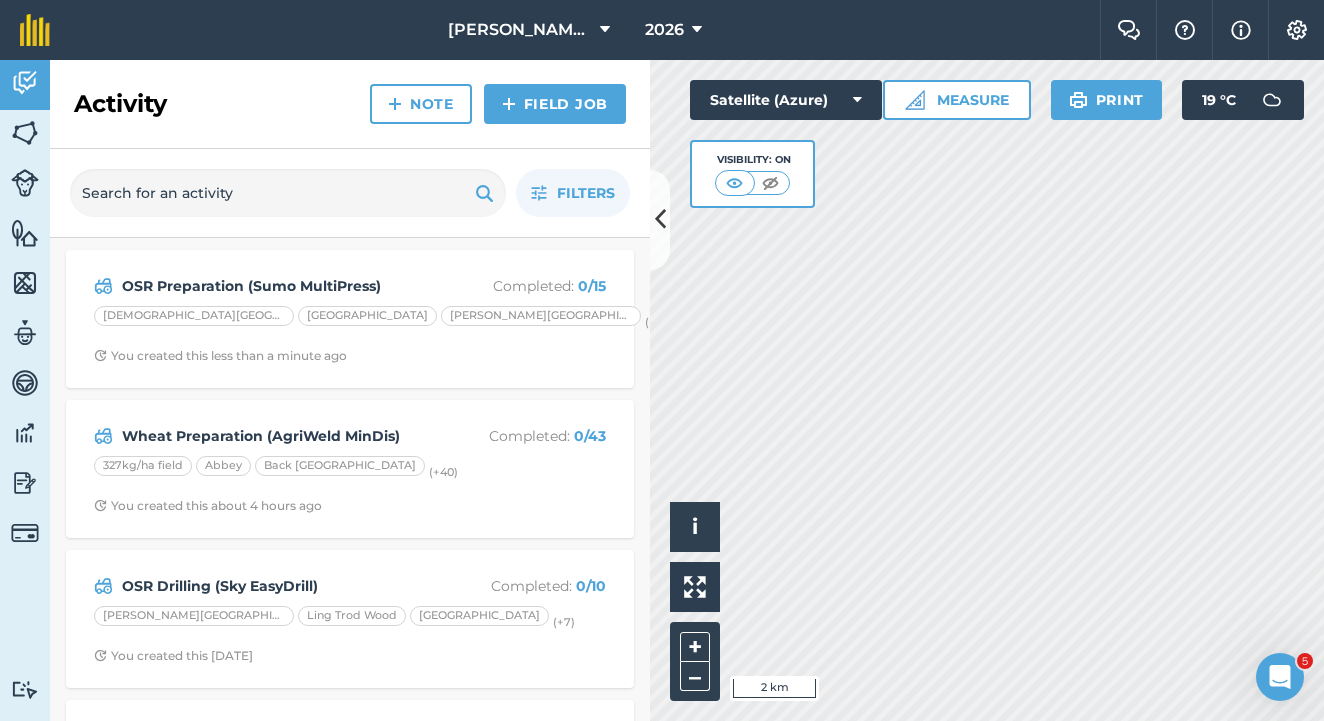 click at bounding box center (660, 220) 